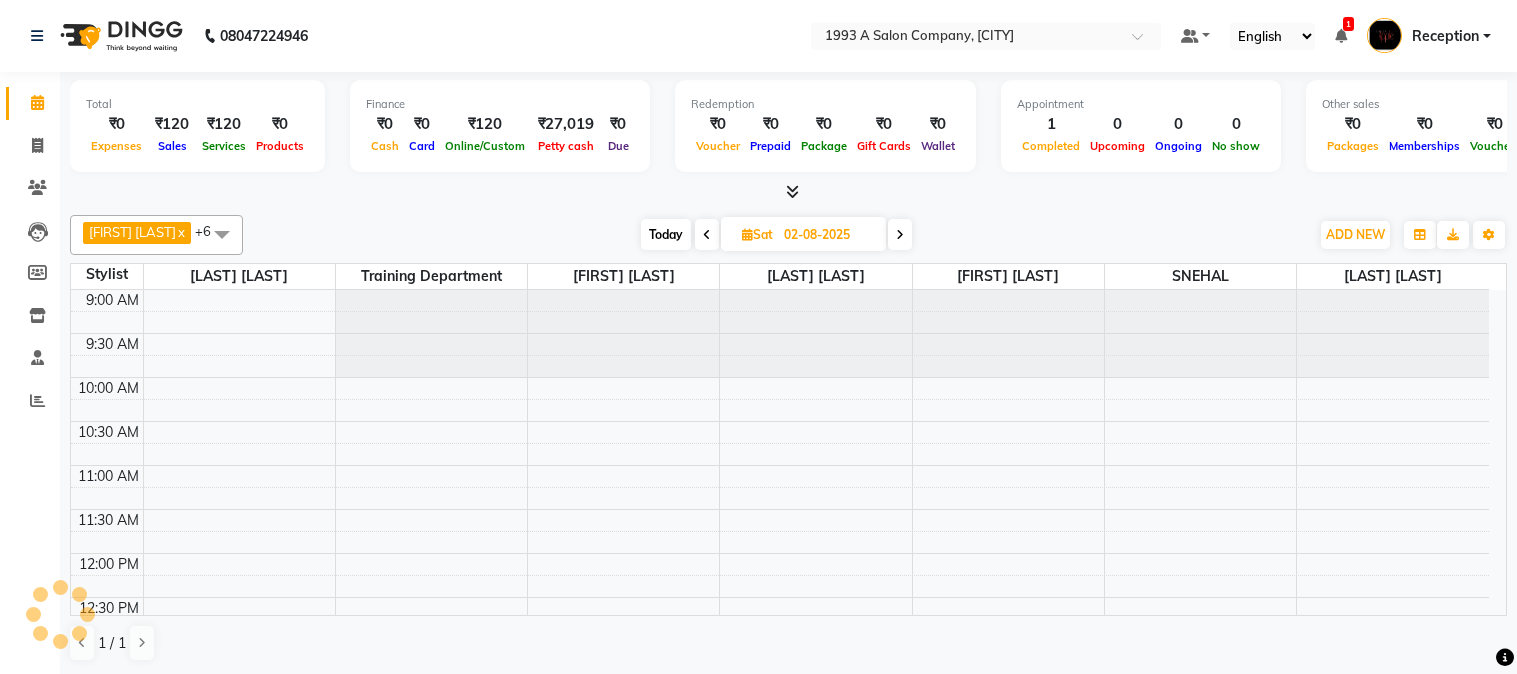 scroll, scrollTop: 0, scrollLeft: 0, axis: both 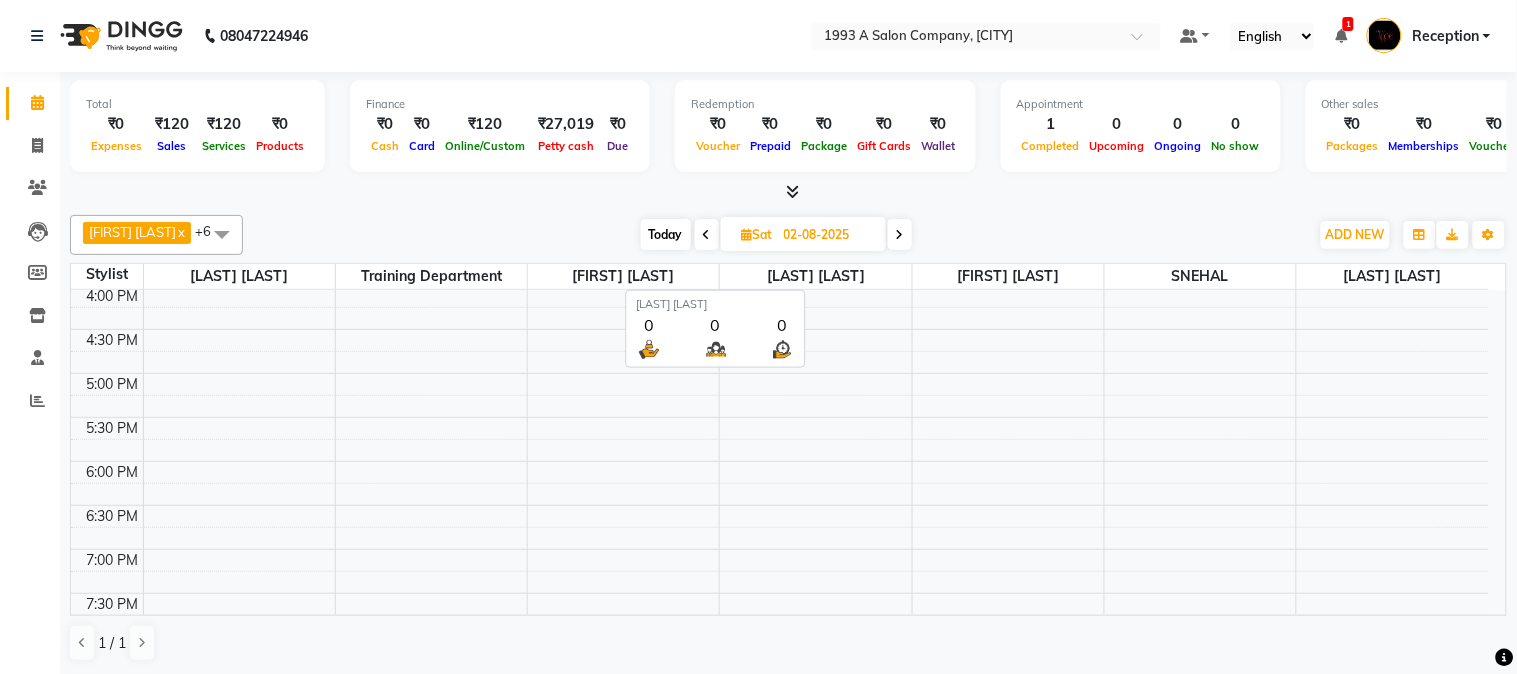 click on "[LAST] [LAST]" at bounding box center [815, 276] 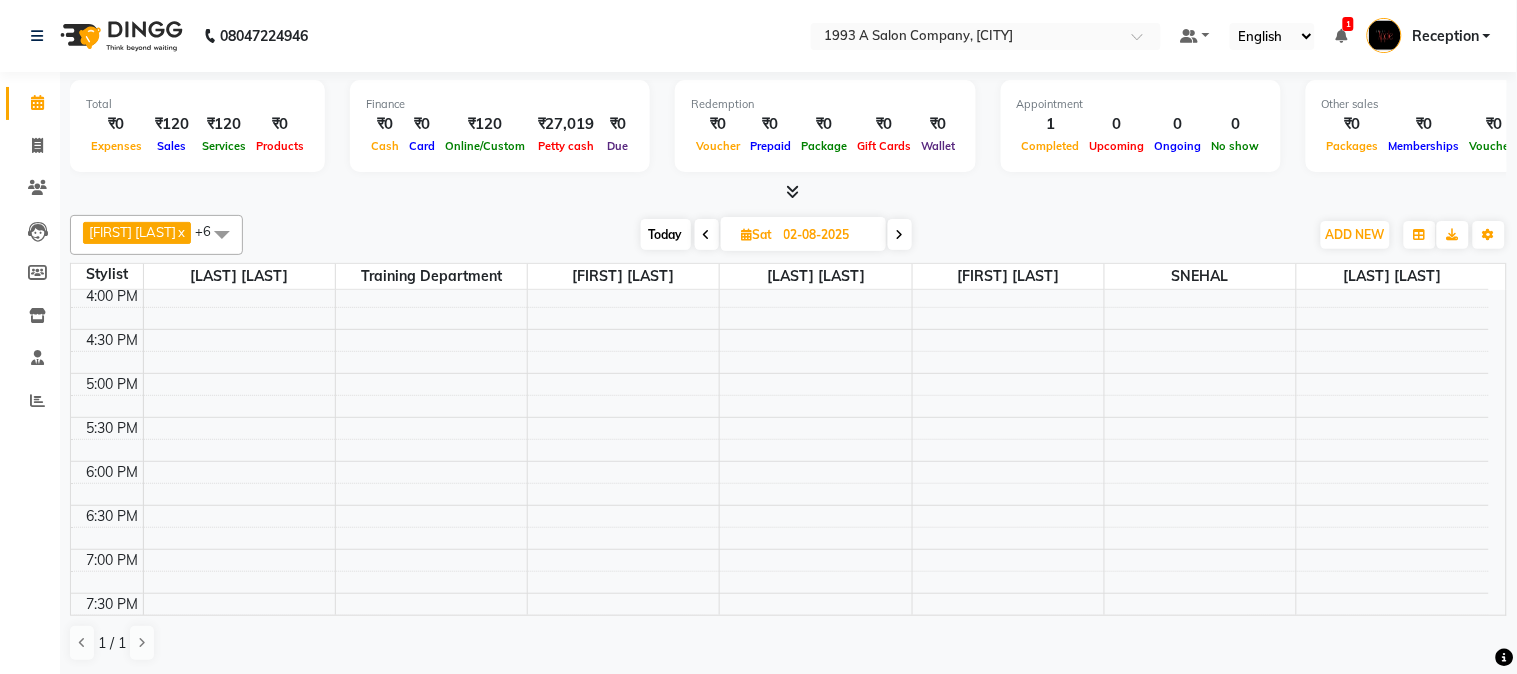 click at bounding box center [747, 234] 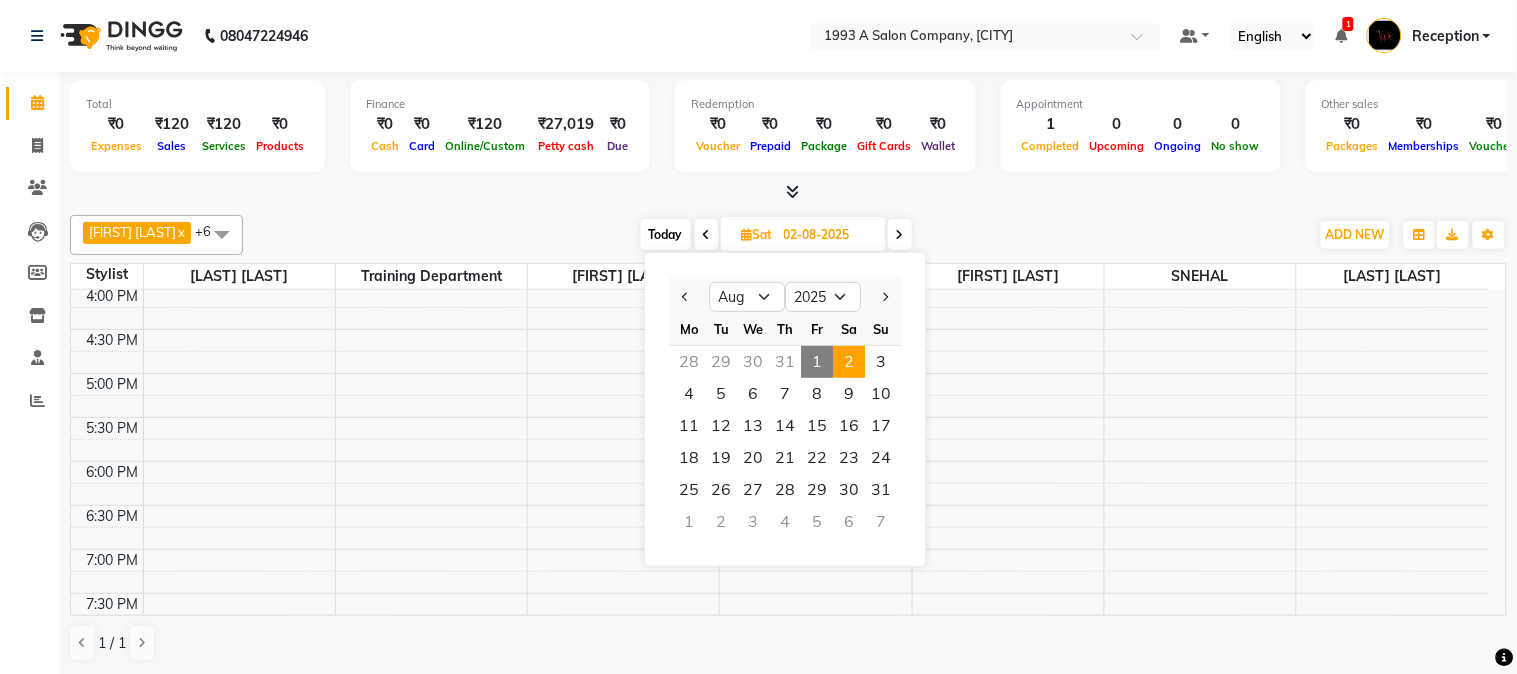 click on "2" at bounding box center (849, 362) 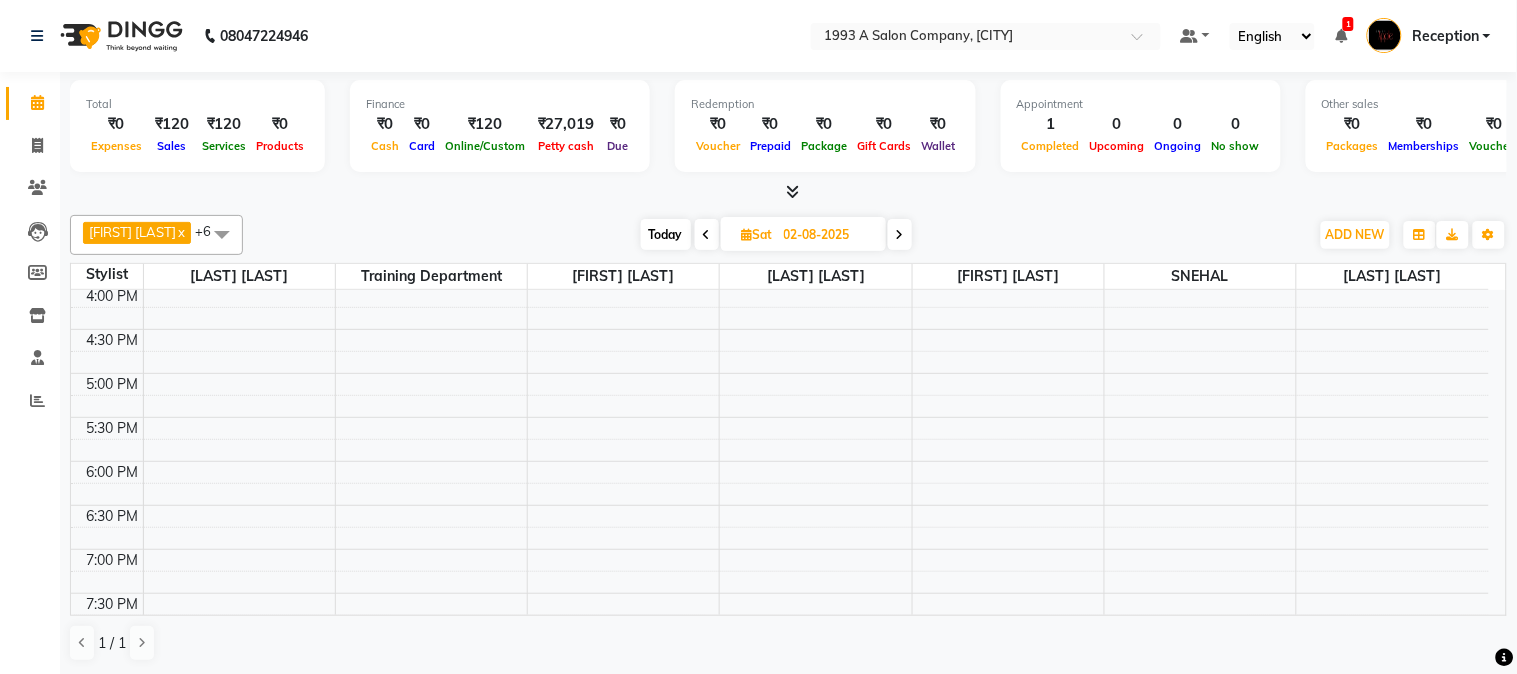 click on "Sat" at bounding box center (757, 234) 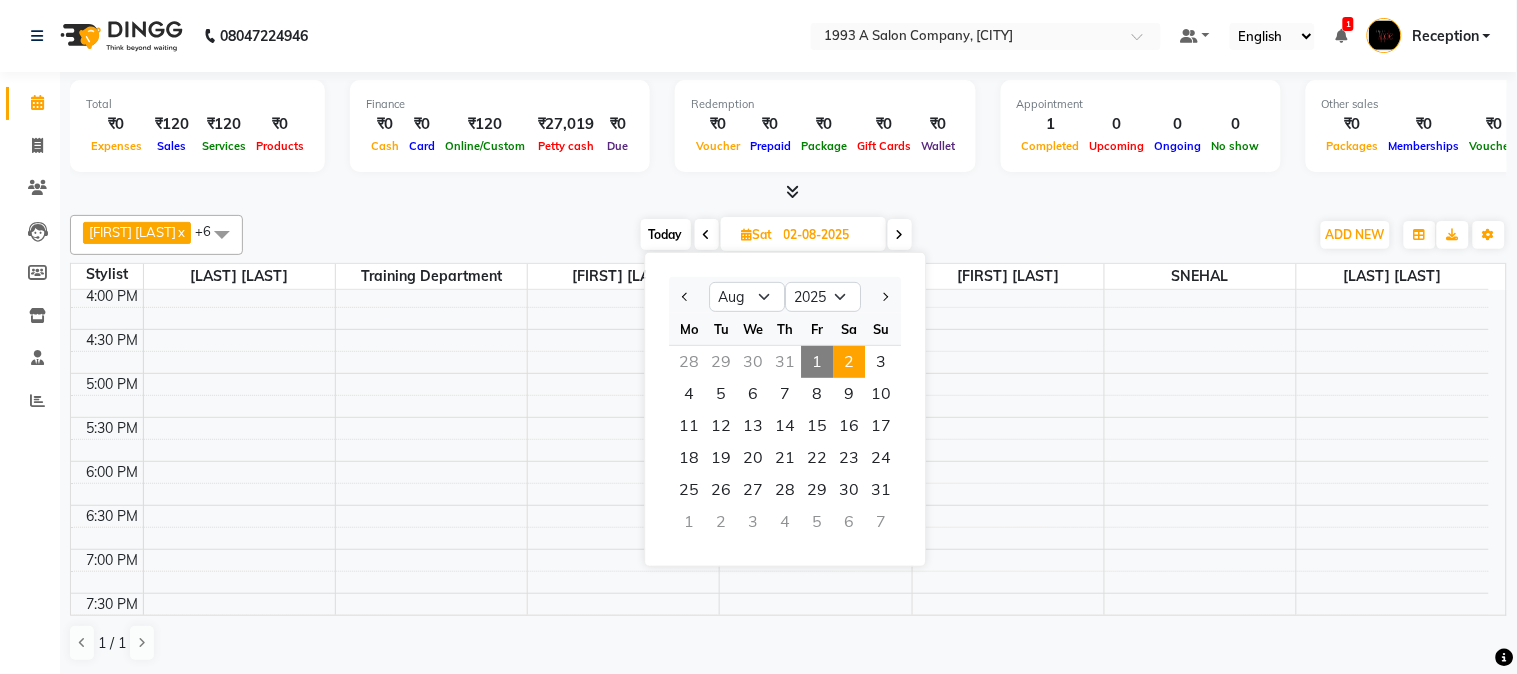 click at bounding box center [707, 235] 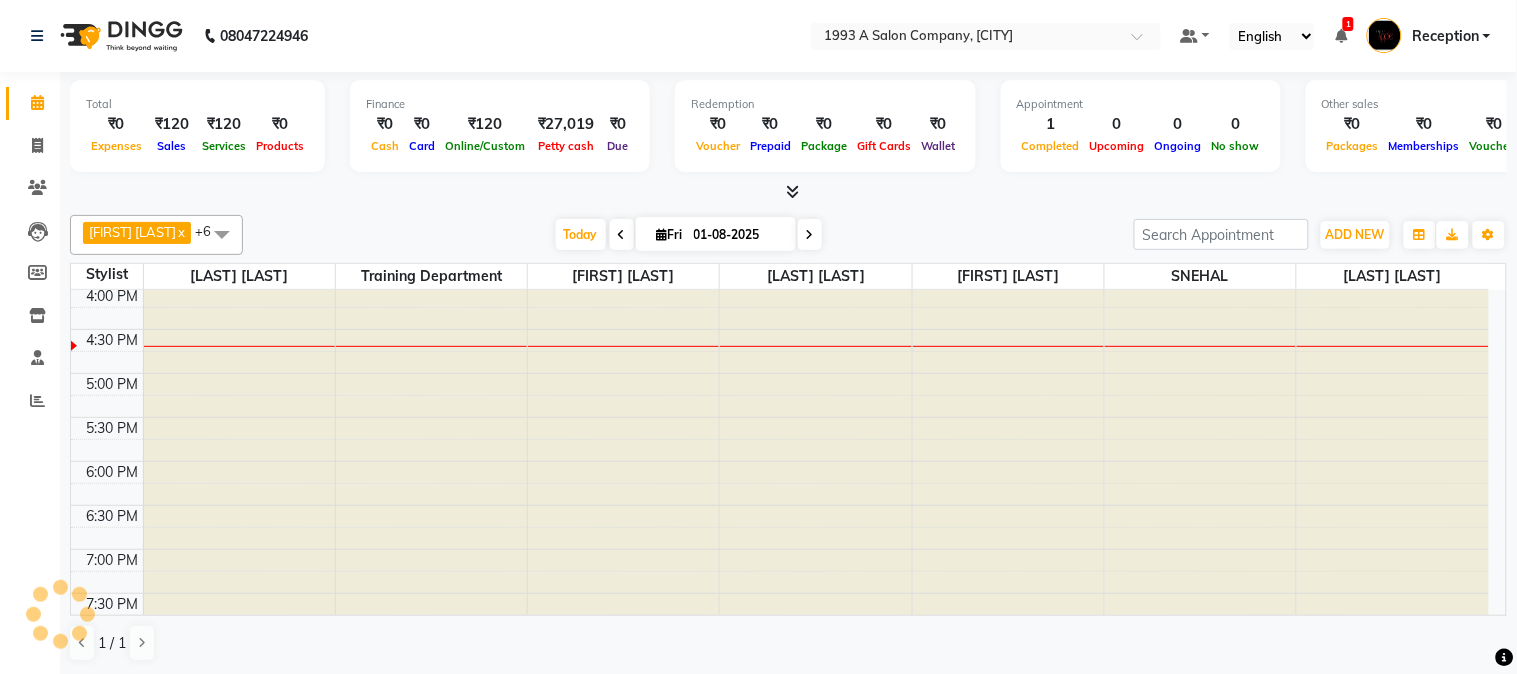 scroll, scrollTop: 620, scrollLeft: 0, axis: vertical 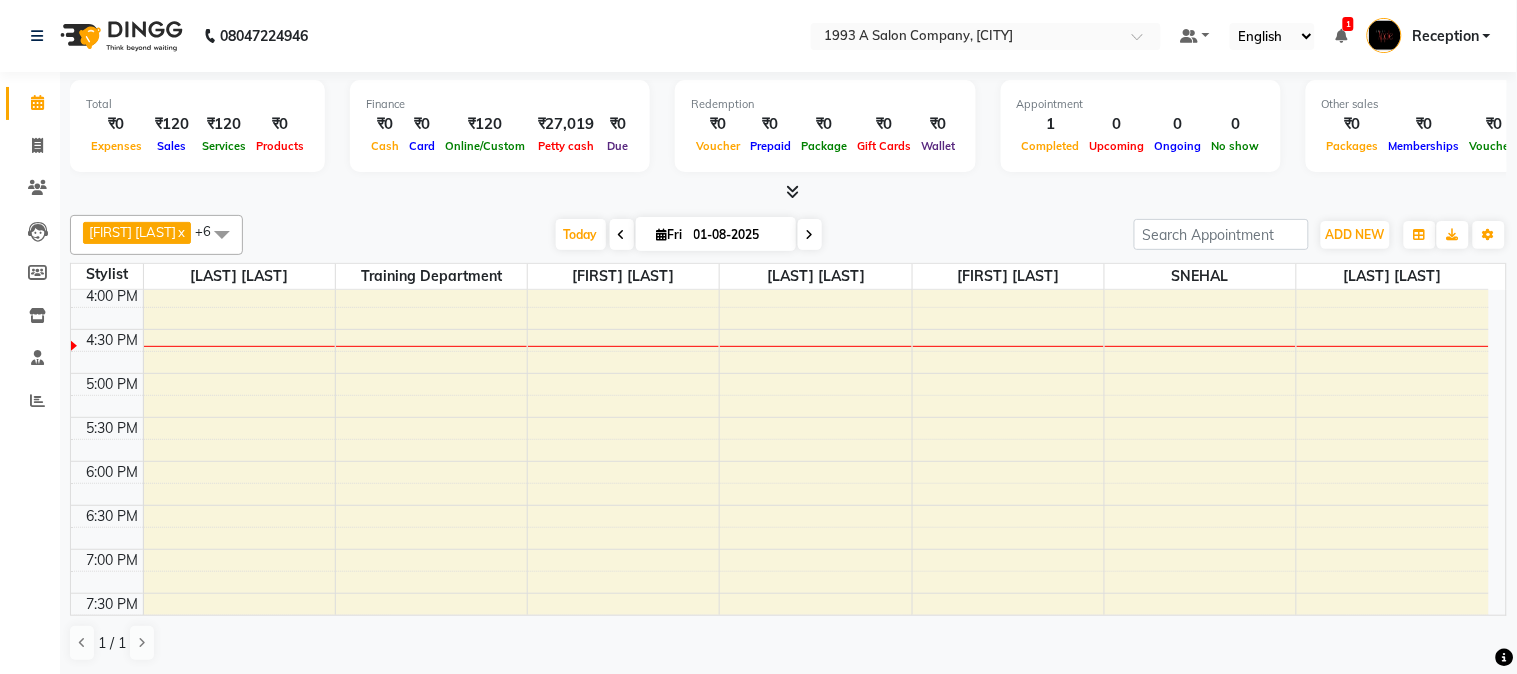click at bounding box center [662, 234] 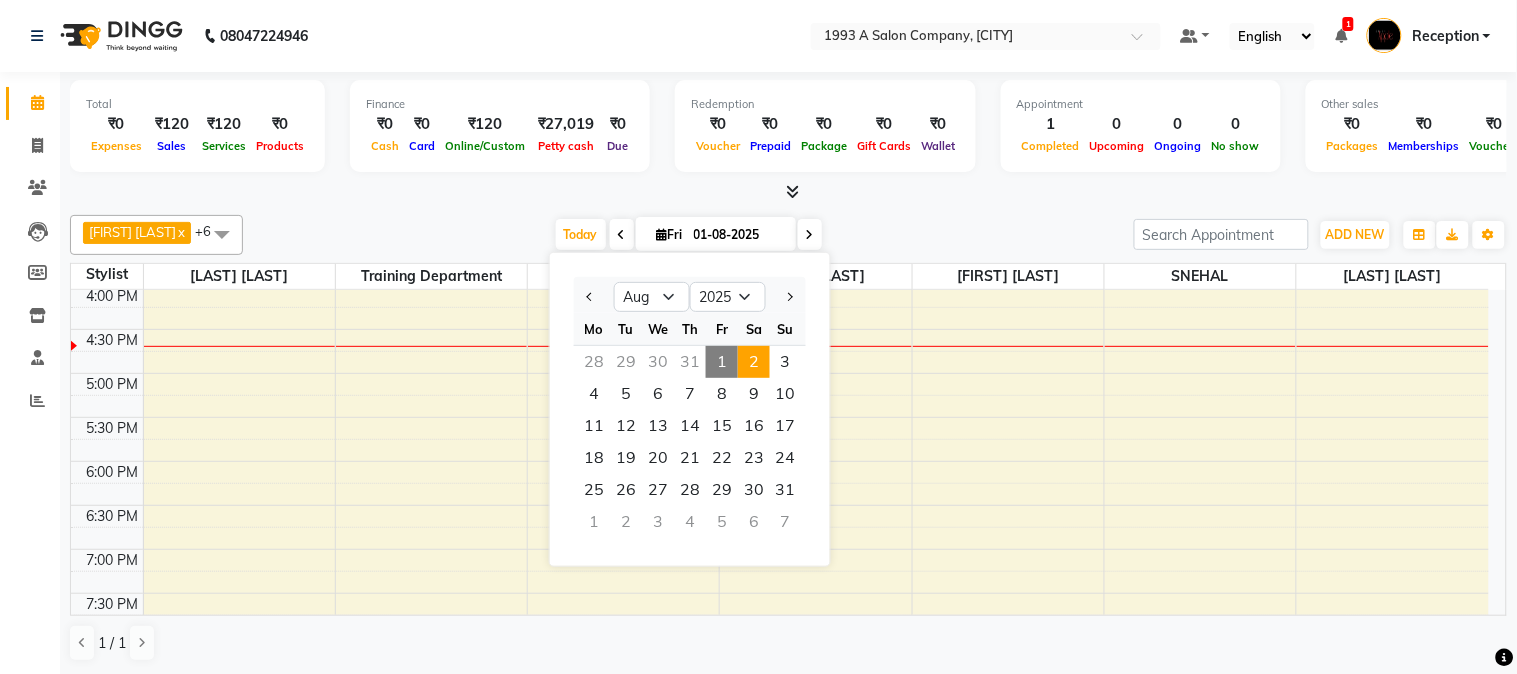 click on "2" at bounding box center [754, 362] 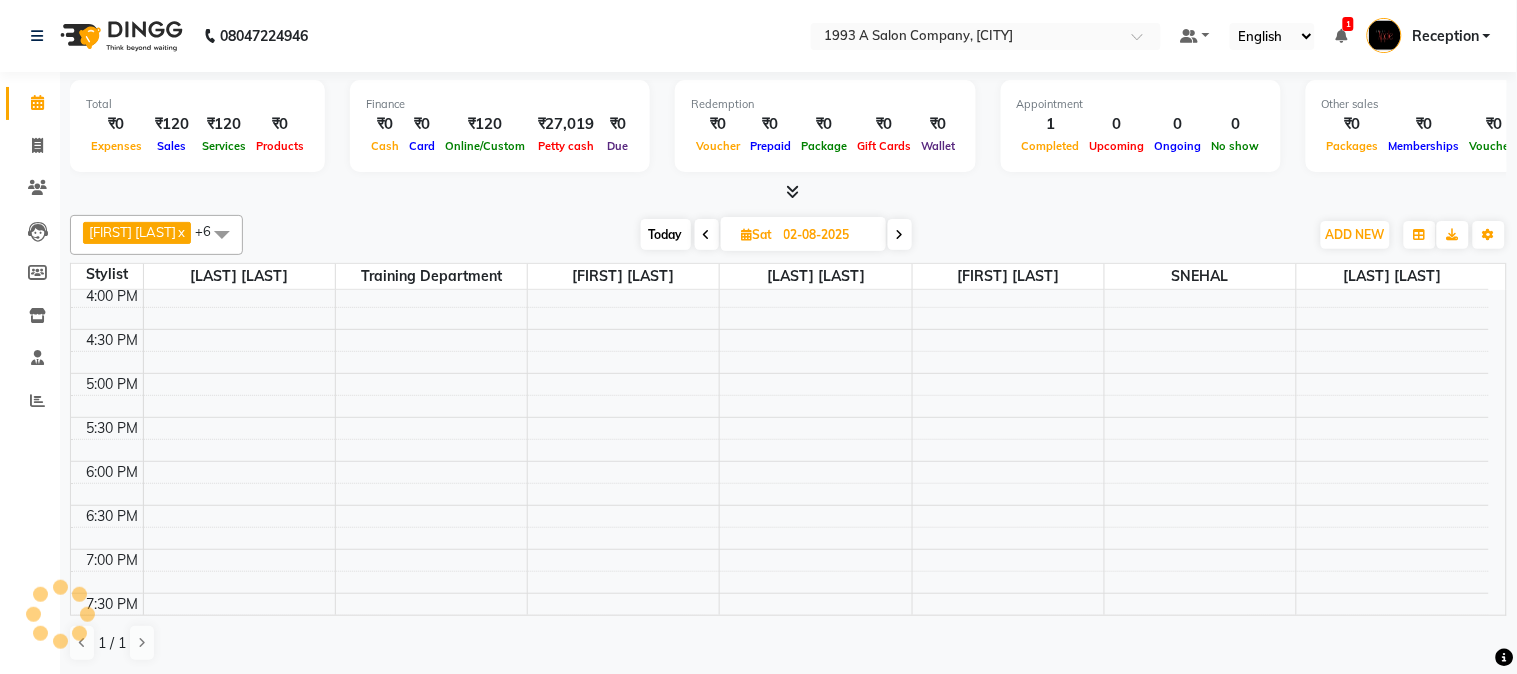 scroll, scrollTop: 620, scrollLeft: 0, axis: vertical 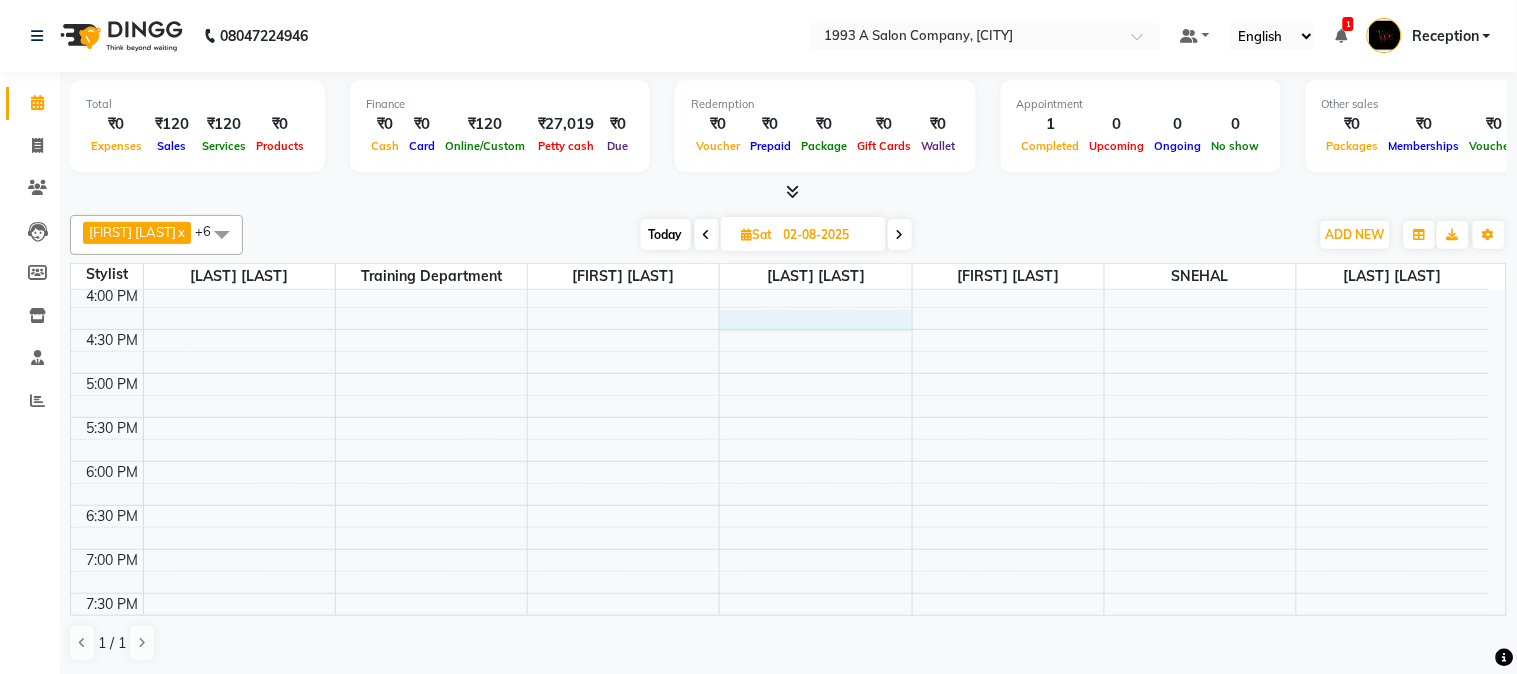 click on "9:00 AM 9:30 AM 10:00 AM 10:30 AM 11:00 AM 11:30 AM 12:00 PM 12:30 PM 1:00 PM 1:30 PM 2:00 PM 2:30 PM 3:00 PM 3:30 PM 4:00 PM 4:30 PM 5:00 PM 5:30 PM 6:00 PM 6:30 PM 7:00 PM 7:30 PM 8:00 PM 8:30 PM 9:00 PM 9:30 PM" at bounding box center [780, 241] 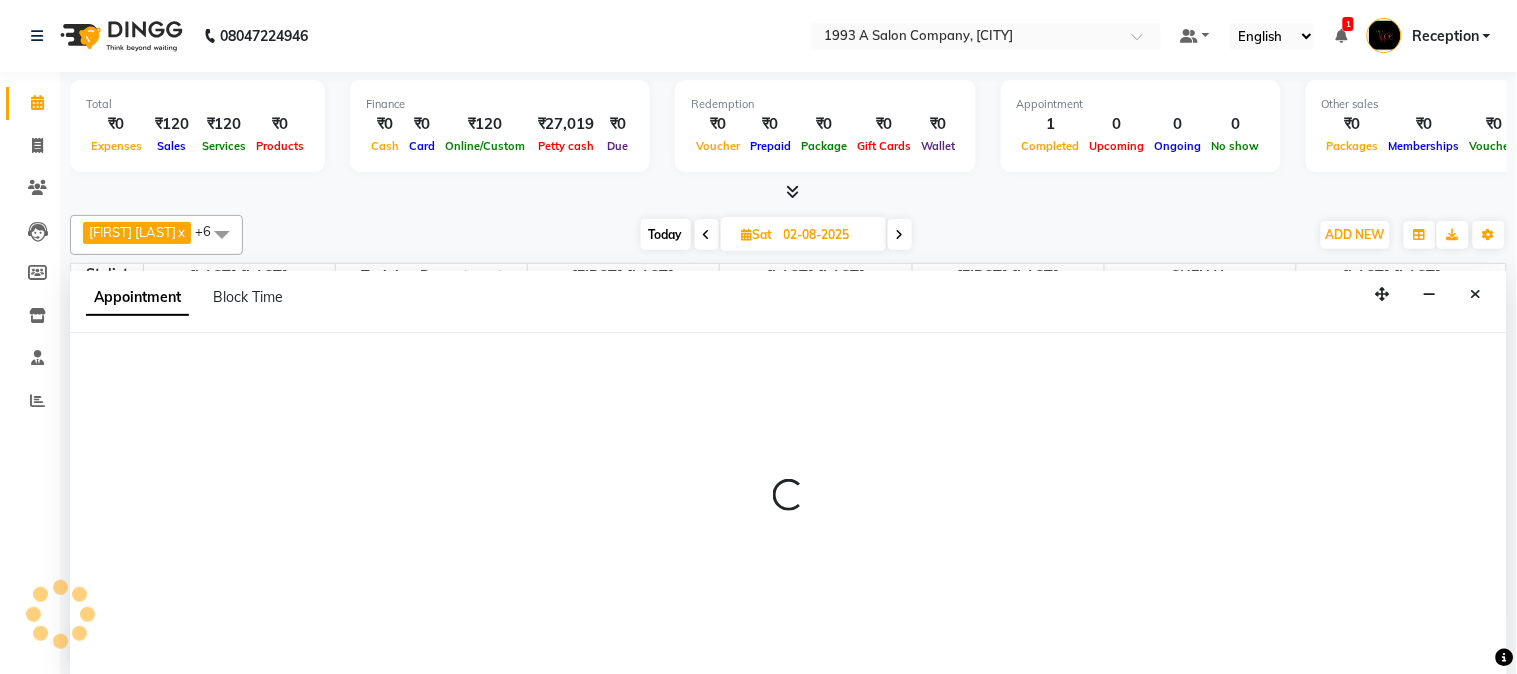 select on "48179" 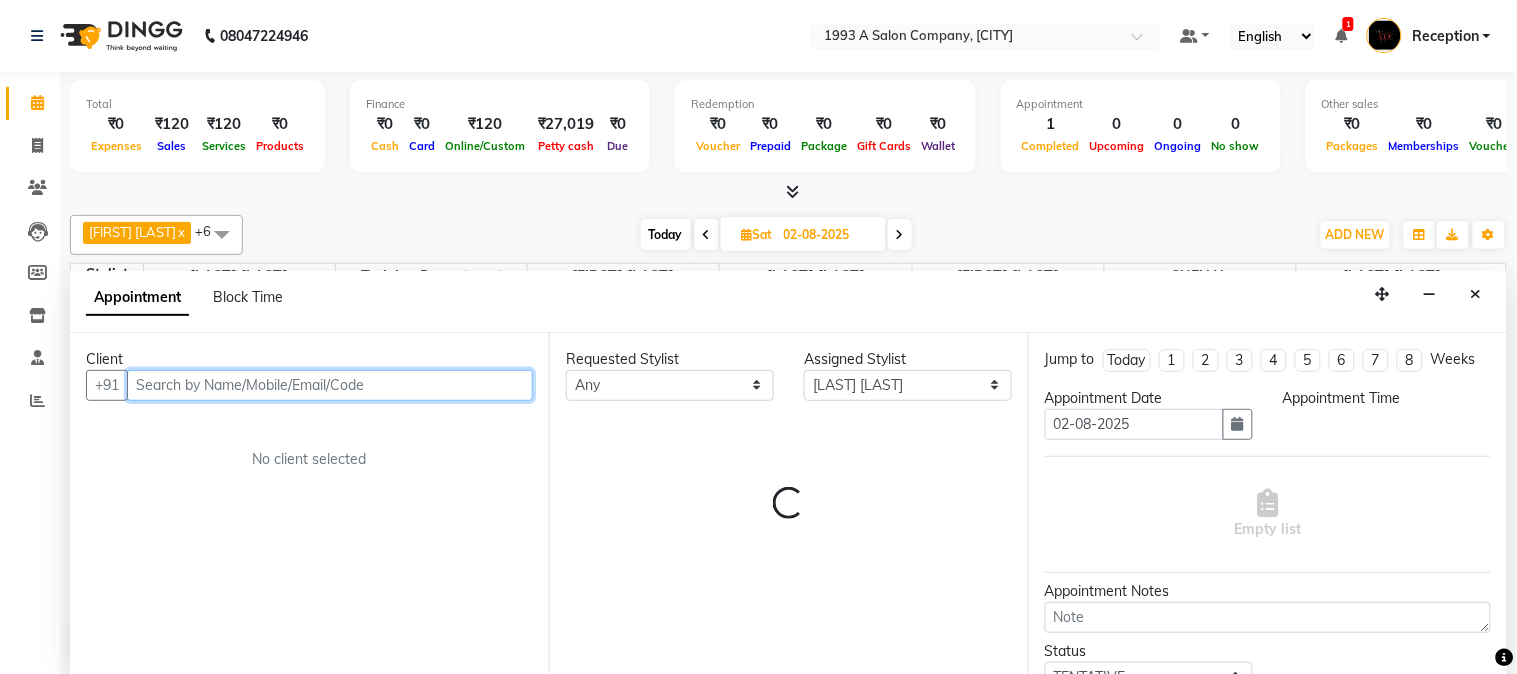 select on "975" 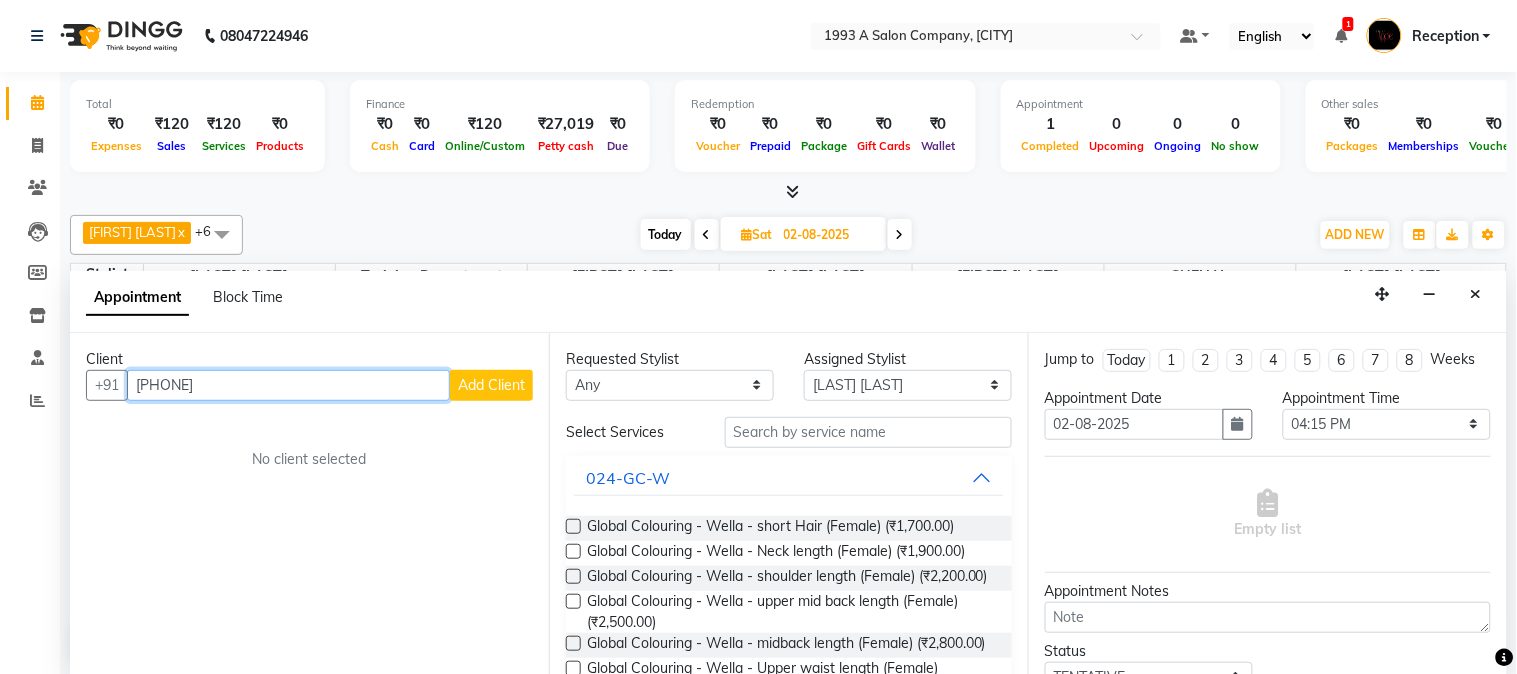 type on "[PHONE]" 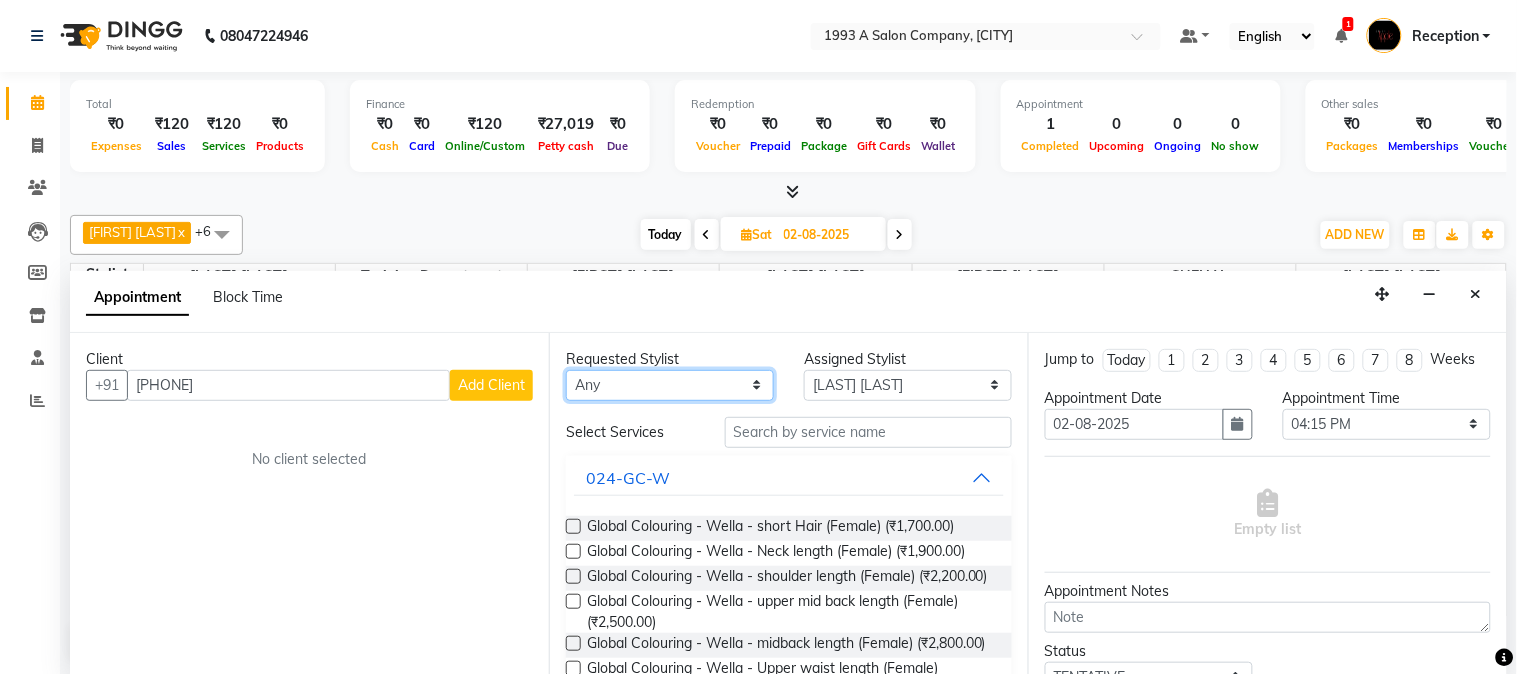 click on "Any [FIRST] [LAST] [LAST] [LAST] [LAST] [LAST] Training Department [FIRST] [LAST]" at bounding box center [670, 385] 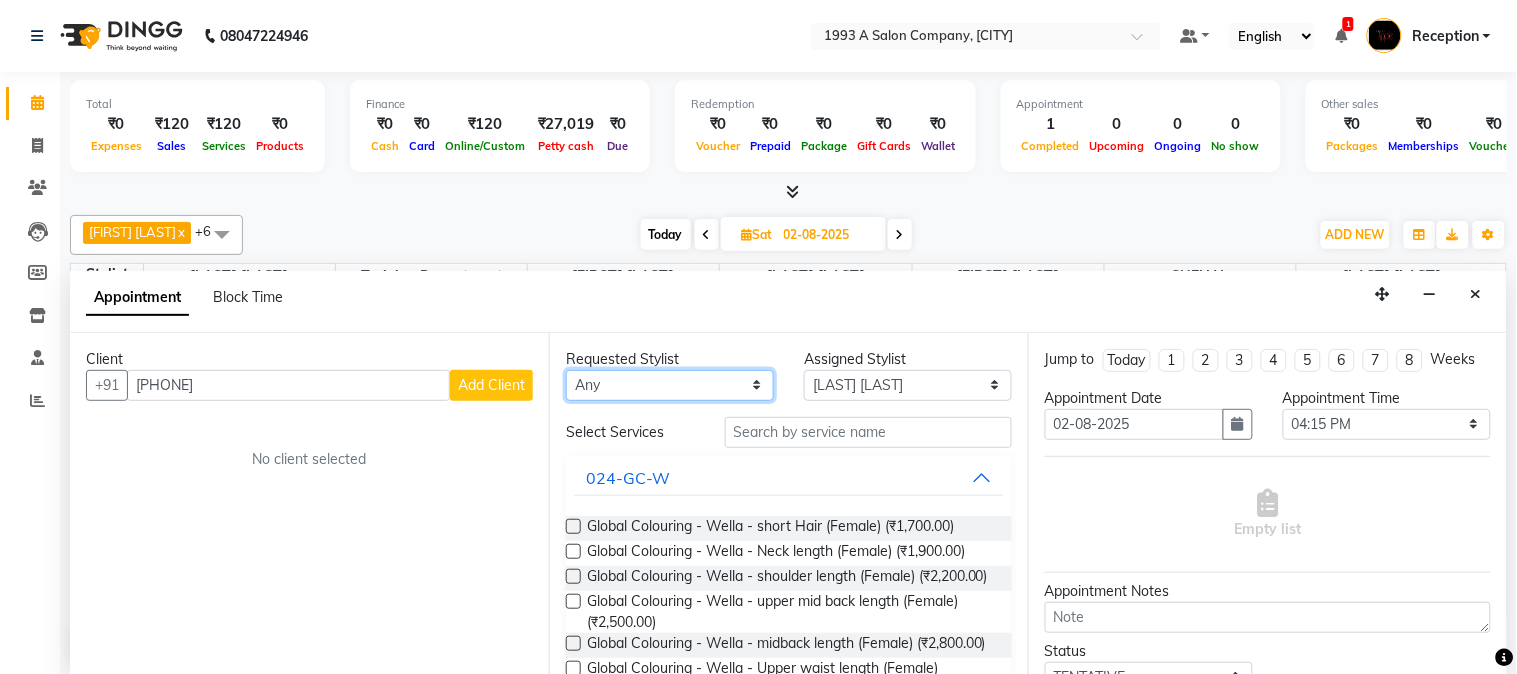 select on "48179" 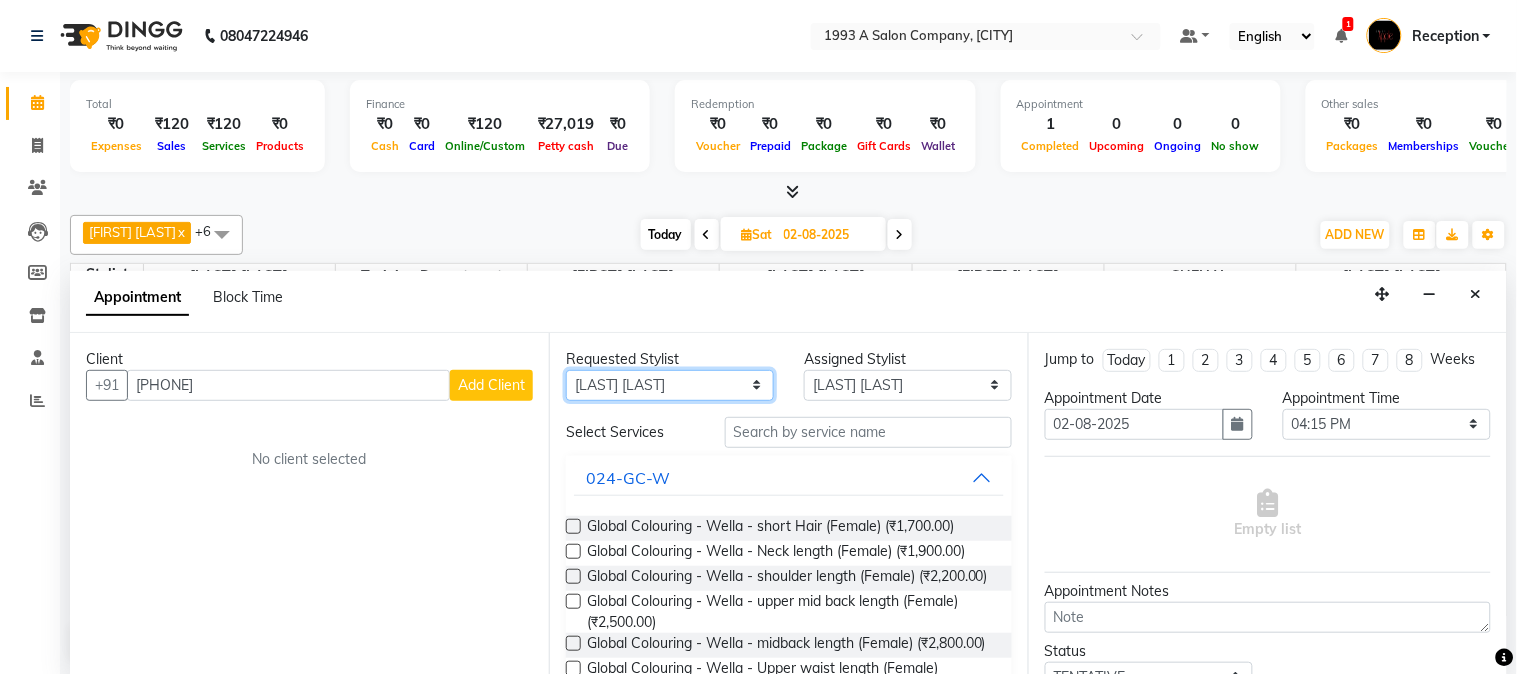 click on "Any [FIRST] [LAST] [LAST] [LAST] [LAST] [LAST] Training Department [FIRST] [LAST]" at bounding box center [670, 385] 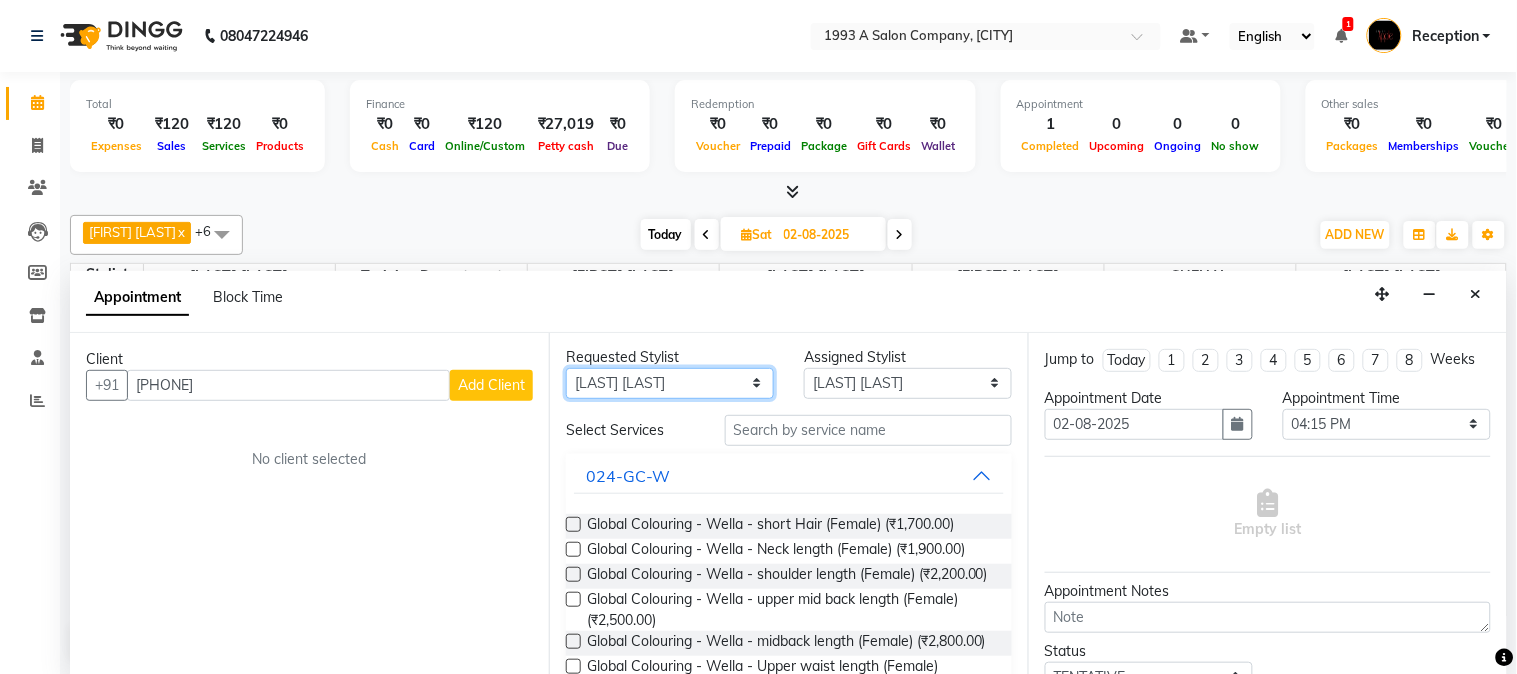 scroll, scrollTop: 0, scrollLeft: 0, axis: both 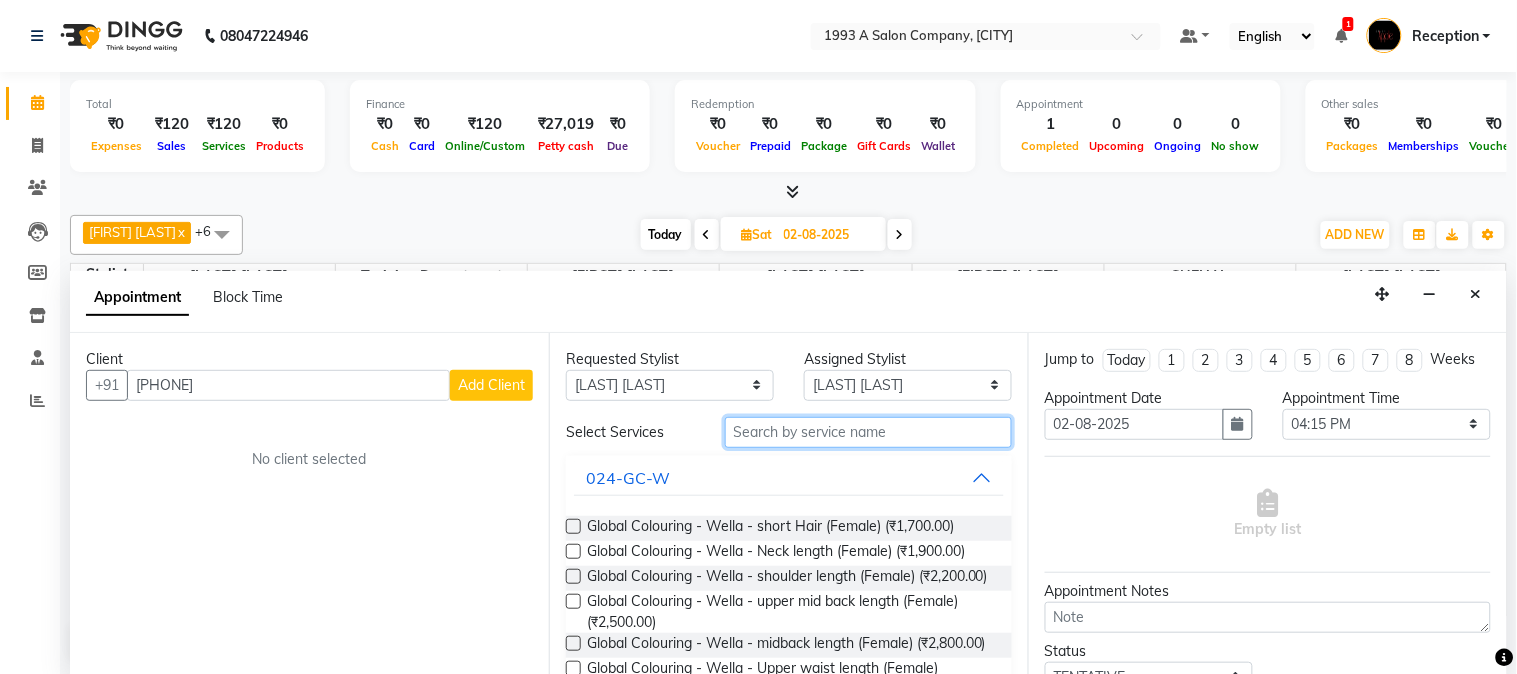click at bounding box center [868, 432] 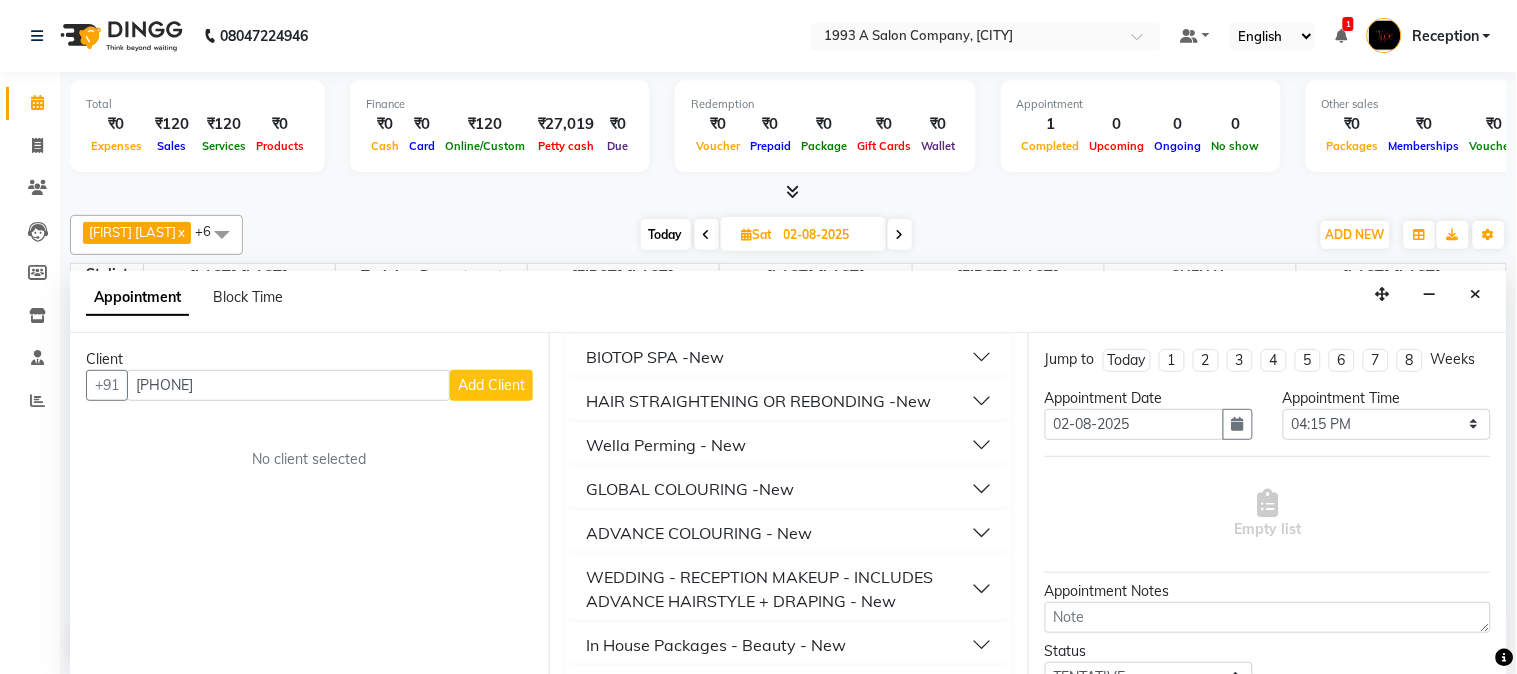 scroll, scrollTop: 333, scrollLeft: 0, axis: vertical 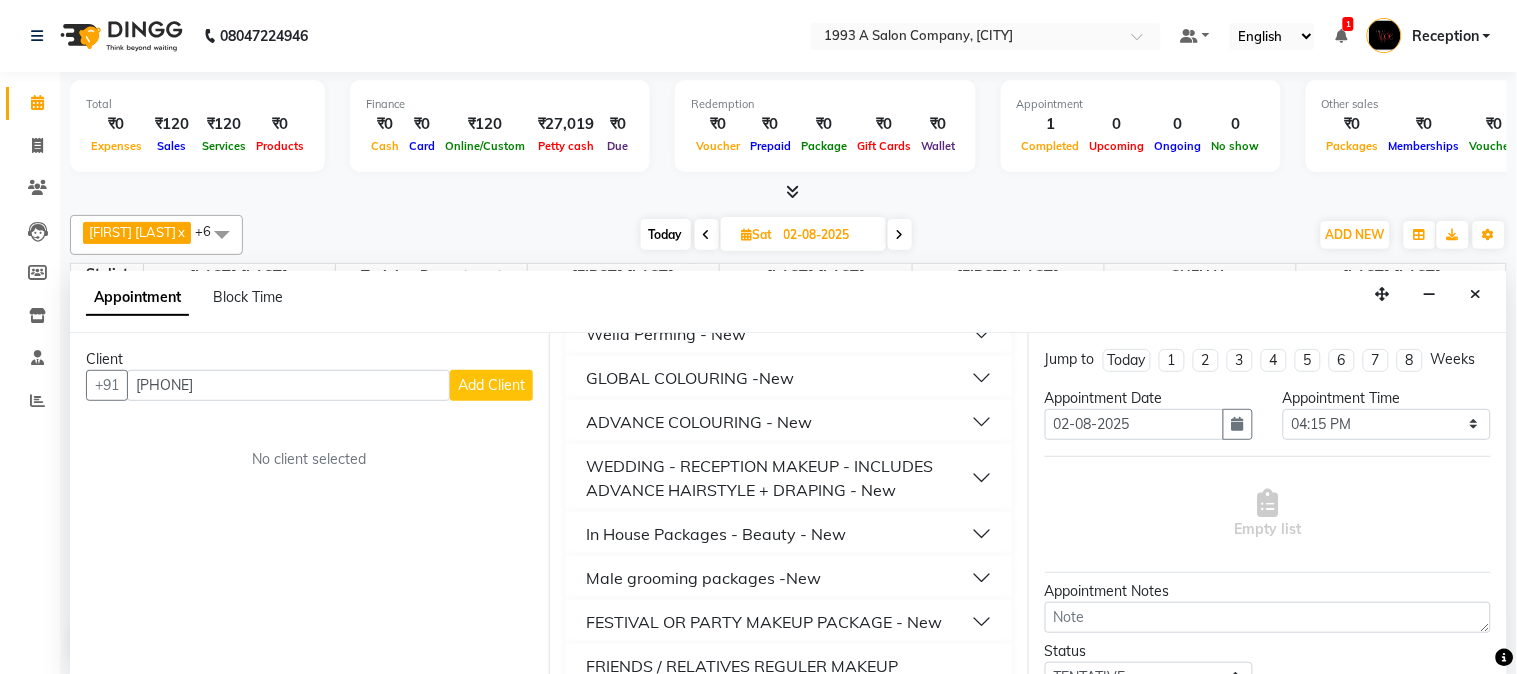 type on "3500" 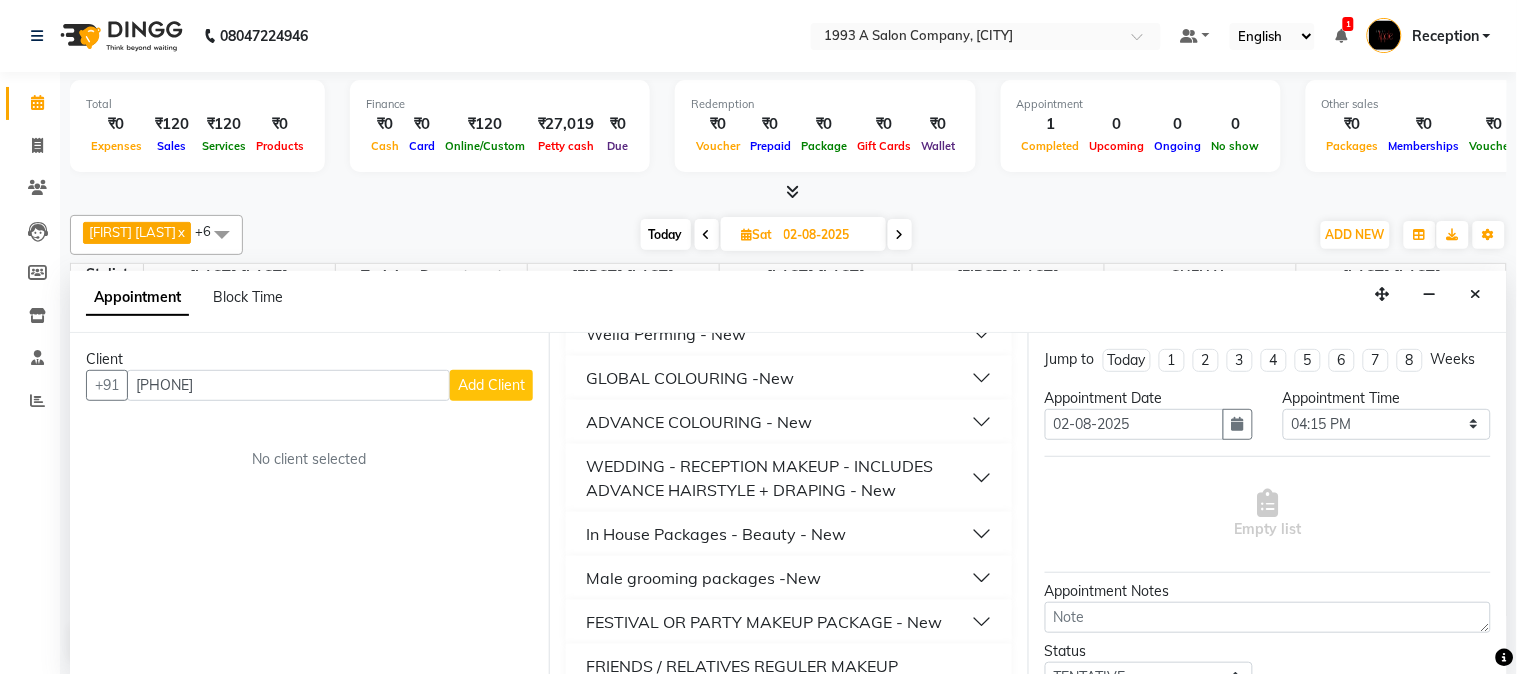 click on "In House Packages - Beauty - New" at bounding box center [716, 534] 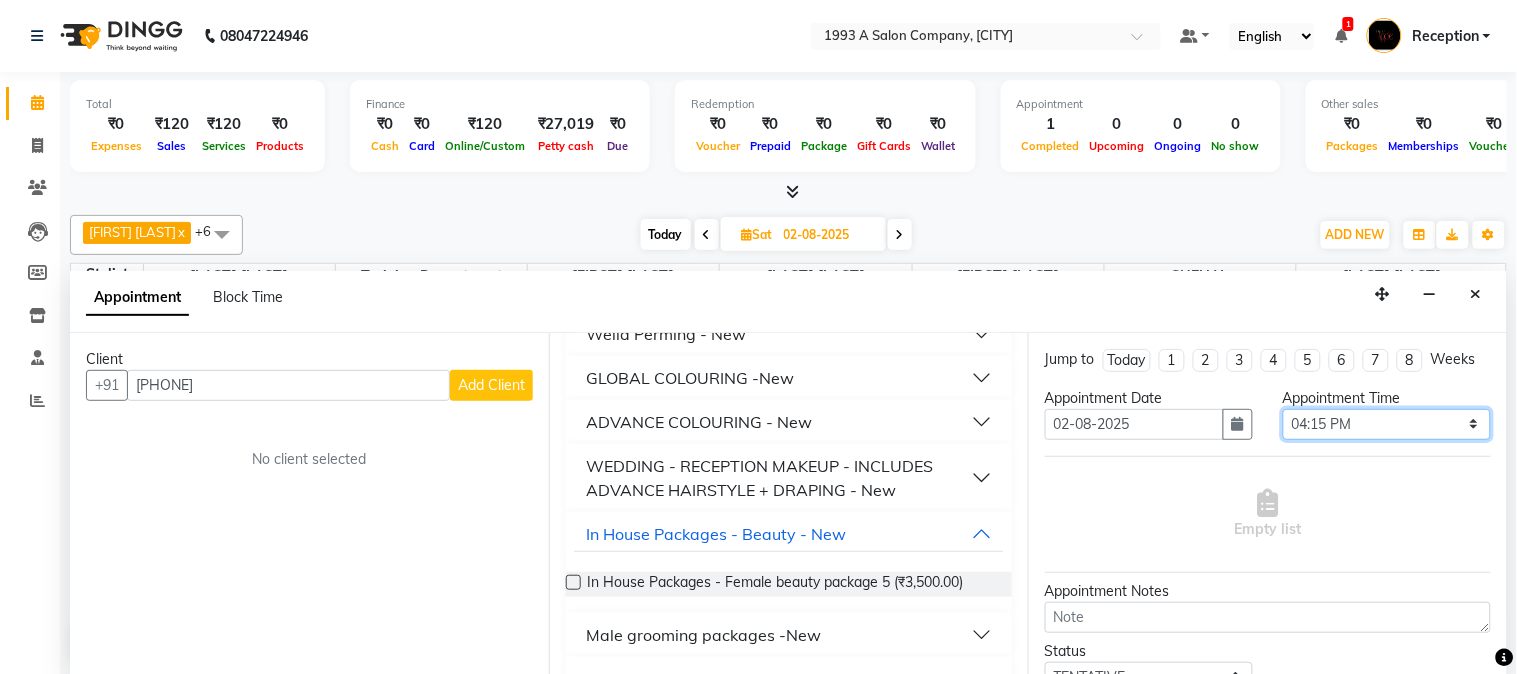 click on "Select 10:00 AM 10:15 AM 10:30 AM 10:45 AM 11:00 AM 11:15 AM 11:30 AM 11:45 AM 12:00 PM 12:15 PM 12:30 PM 12:45 PM 01:00 PM 01:15 PM 01:30 PM 01:45 PM 02:00 PM 02:15 PM 02:30 PM 02:45 PM 03:00 PM 03:15 PM 03:30 PM 03:45 PM 04:00 PM 04:15 PM 04:30 PM 04:45 PM 05:00 PM 05:15 PM 05:30 PM 05:45 PM 06:00 PM 06:15 PM 06:30 PM 06:45 PM 07:00 PM 07:15 PM 07:30 PM 07:45 PM 08:00 PM 08:15 PM 08:30 PM 08:45 PM 09:00 PM" at bounding box center (1387, 424) 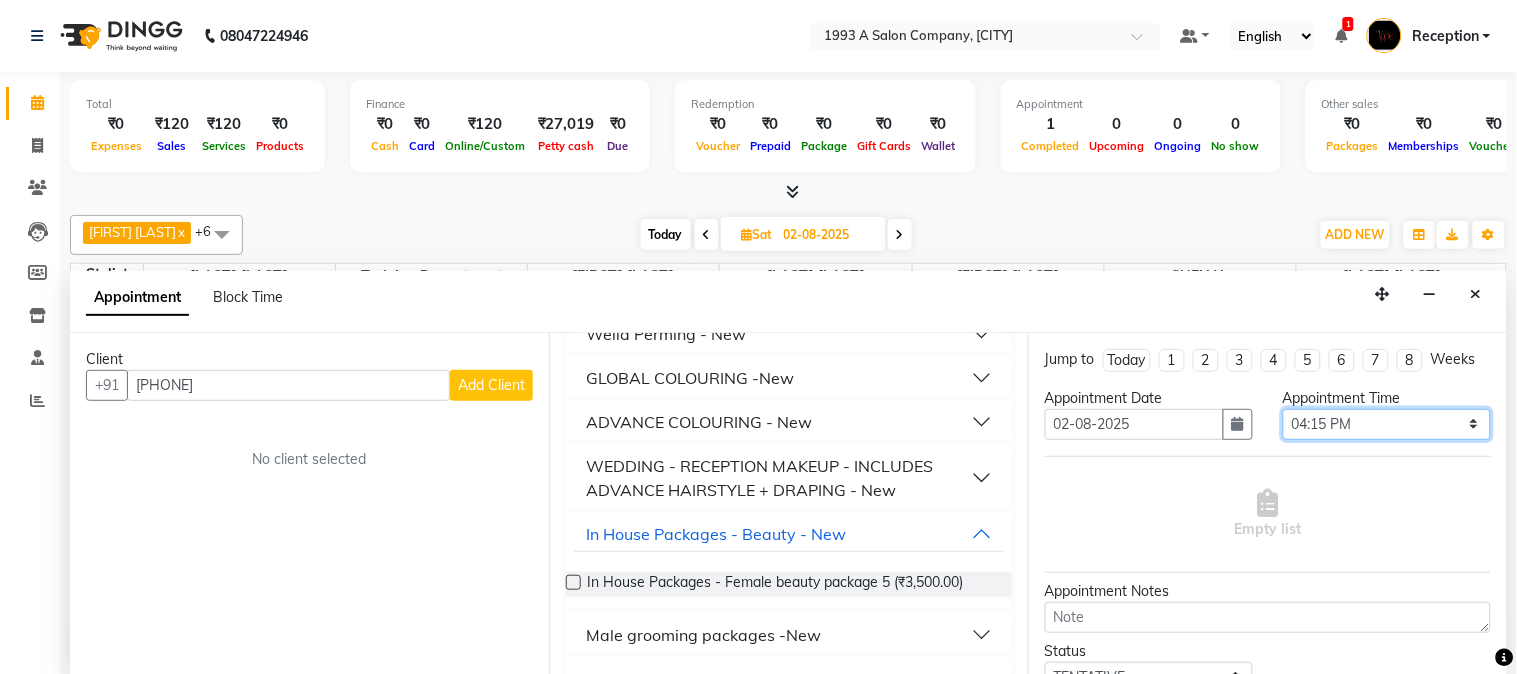 select on "630" 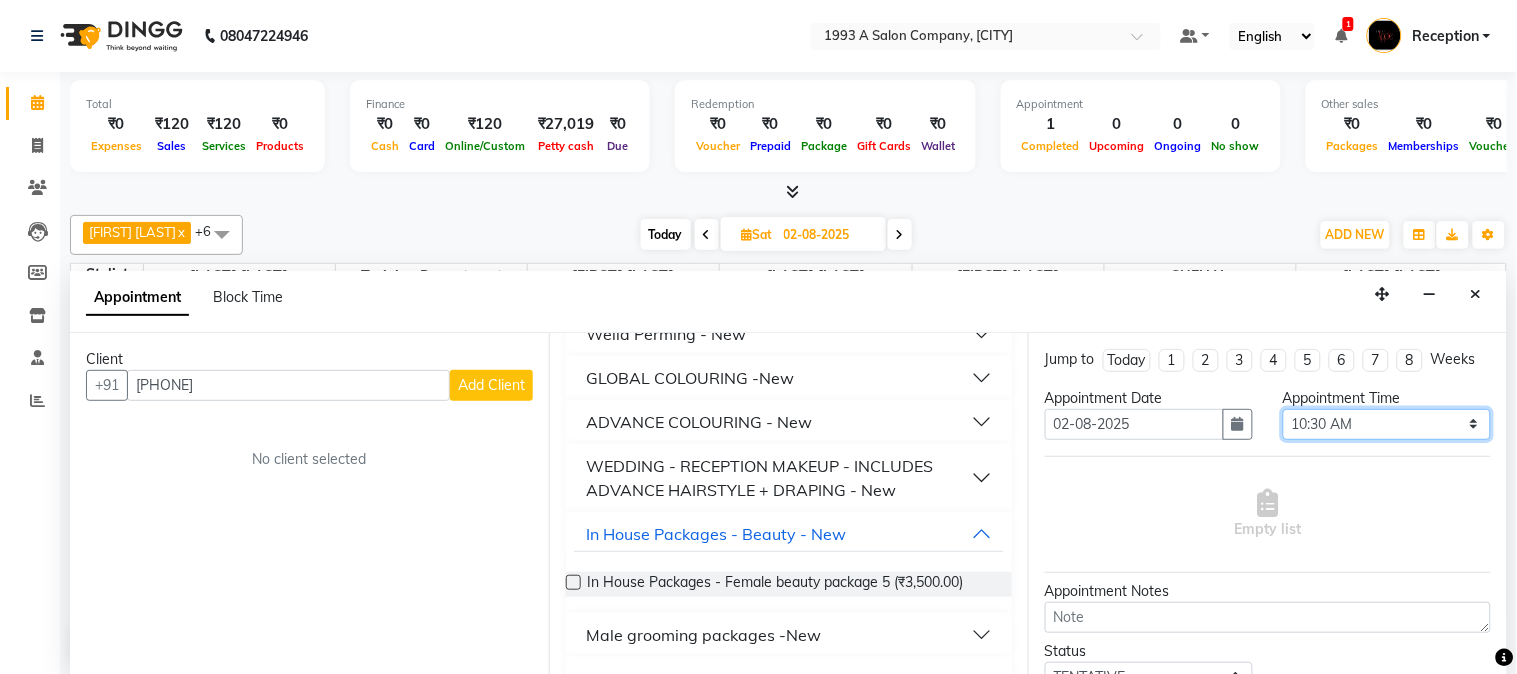 click on "Select 10:00 AM 10:15 AM 10:30 AM 10:45 AM 11:00 AM 11:15 AM 11:30 AM 11:45 AM 12:00 PM 12:15 PM 12:30 PM 12:45 PM 01:00 PM 01:15 PM 01:30 PM 01:45 PM 02:00 PM 02:15 PM 02:30 PM 02:45 PM 03:00 PM 03:15 PM 03:30 PM 03:45 PM 04:00 PM 04:15 PM 04:30 PM 04:45 PM 05:00 PM 05:15 PM 05:30 PM 05:45 PM 06:00 PM 06:15 PM 06:30 PM 06:45 PM 07:00 PM 07:15 PM 07:30 PM 07:45 PM 08:00 PM 08:15 PM 08:30 PM 08:45 PM 09:00 PM" at bounding box center [1387, 424] 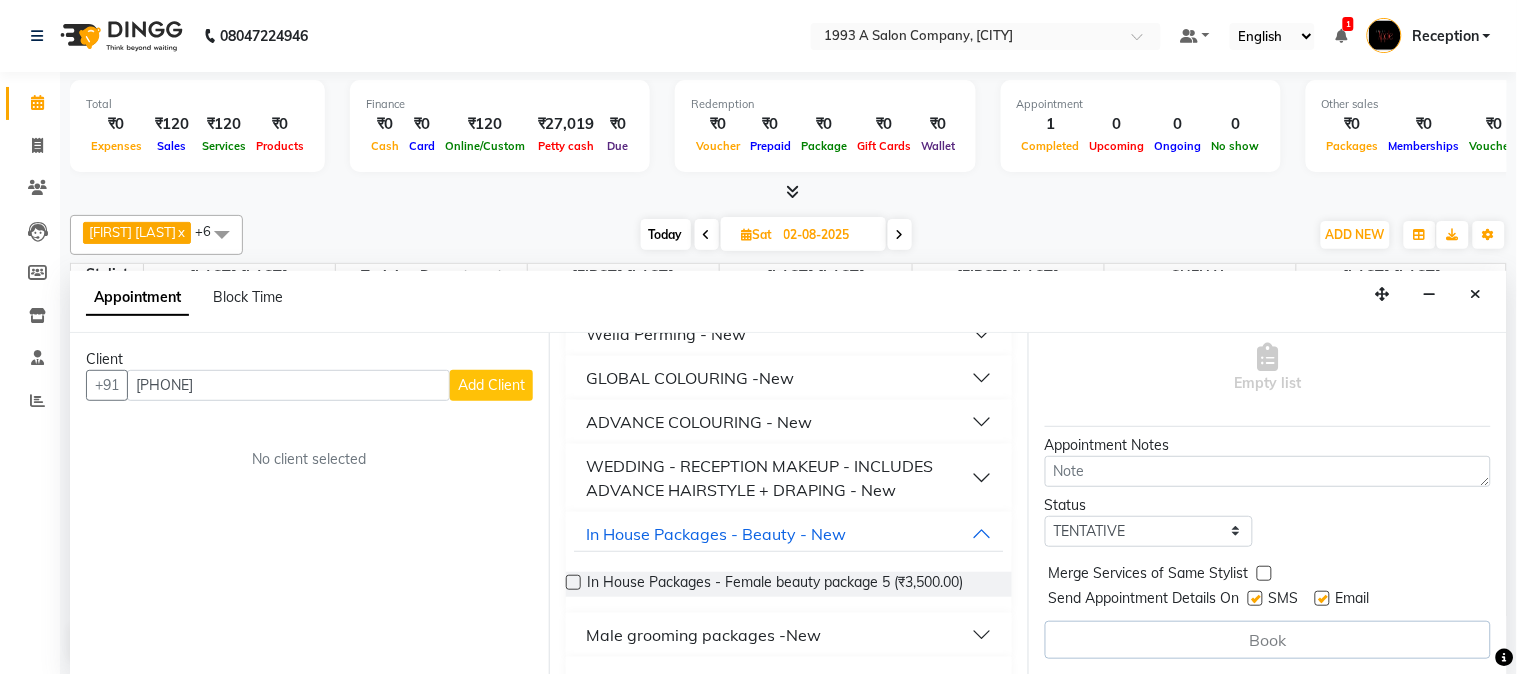 scroll, scrollTop: 165, scrollLeft: 0, axis: vertical 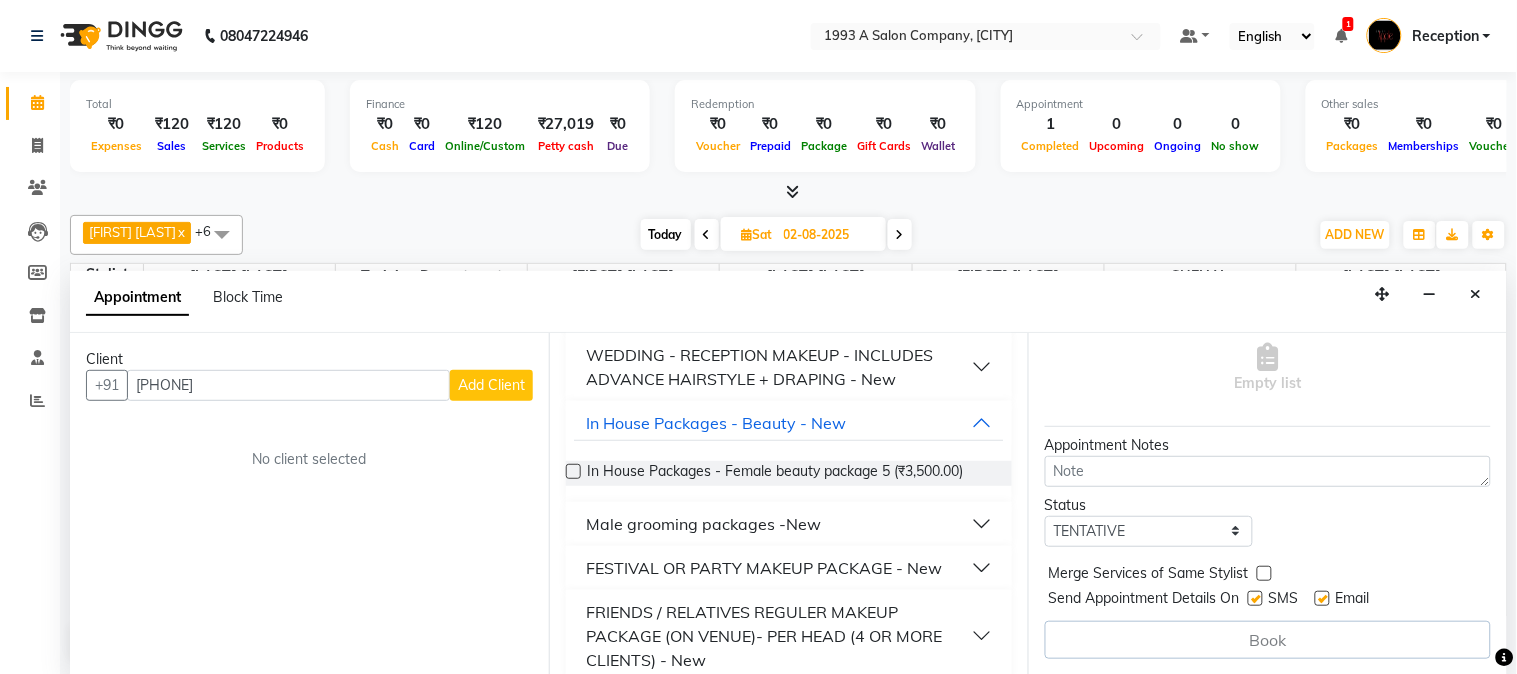 click on "Book" at bounding box center (1268, 640) 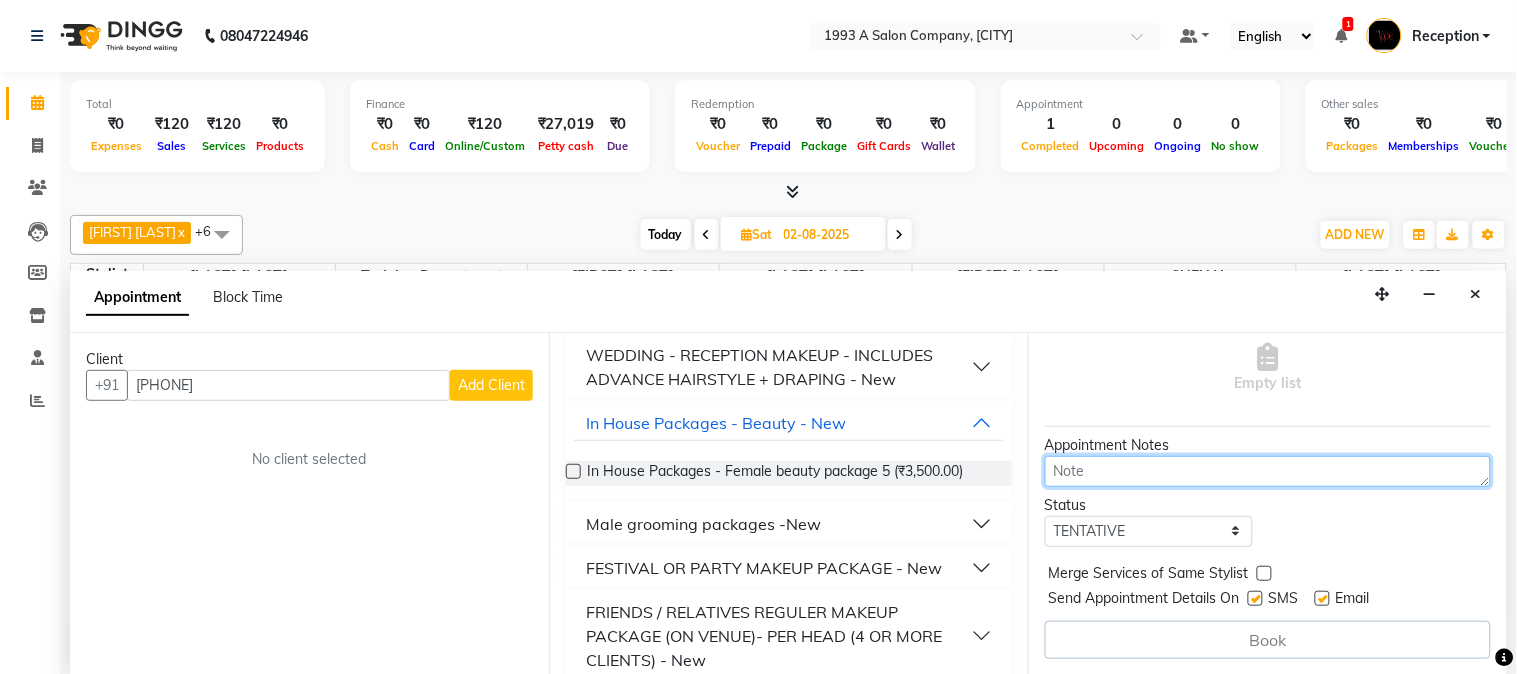 click at bounding box center (1268, 471) 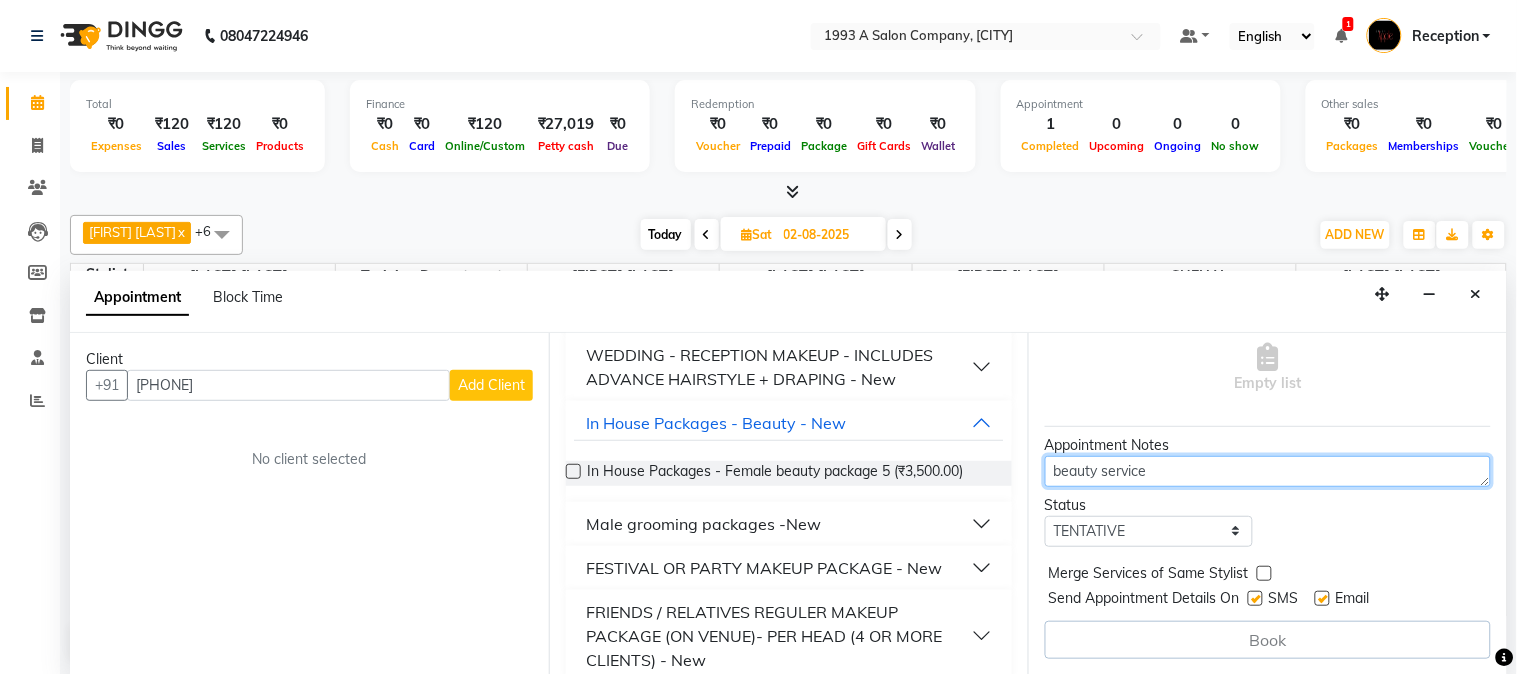 type on "beauty service" 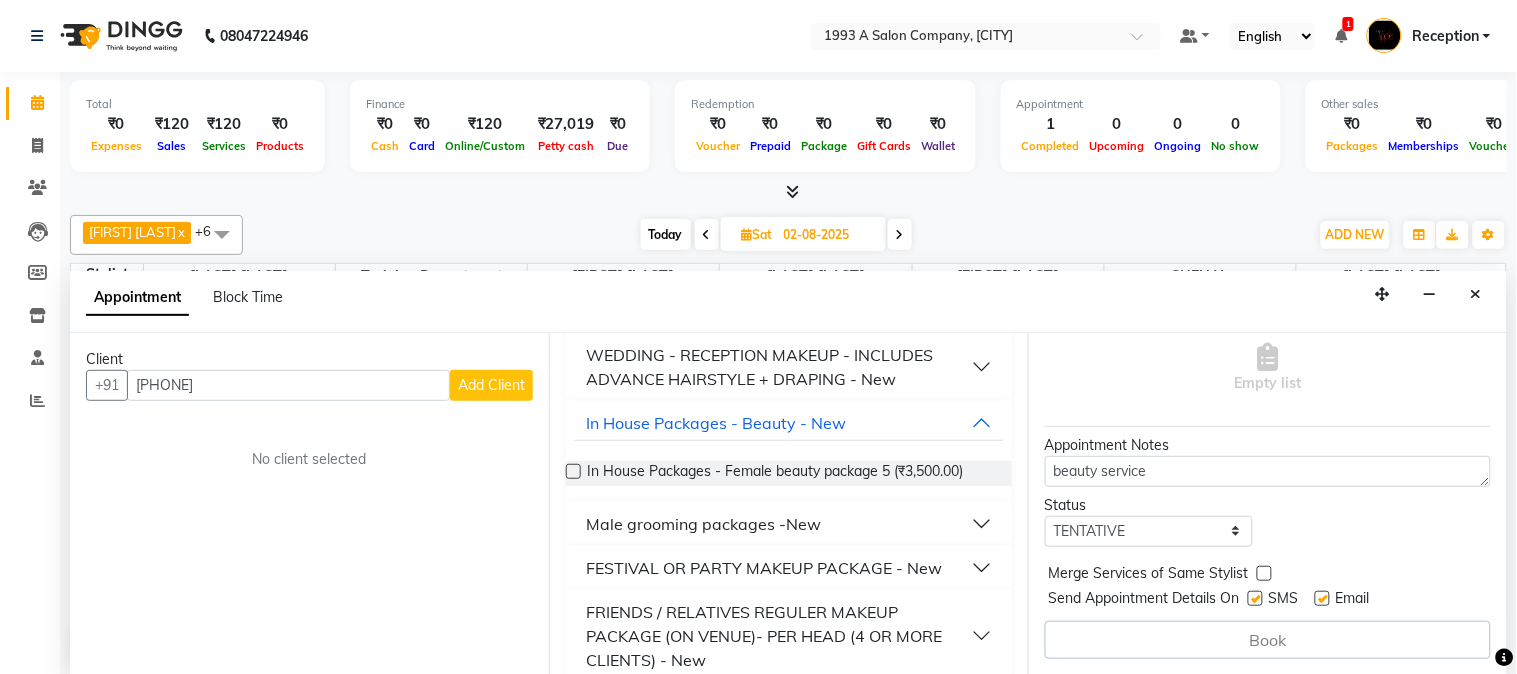 click on "Book" at bounding box center (1268, 640) 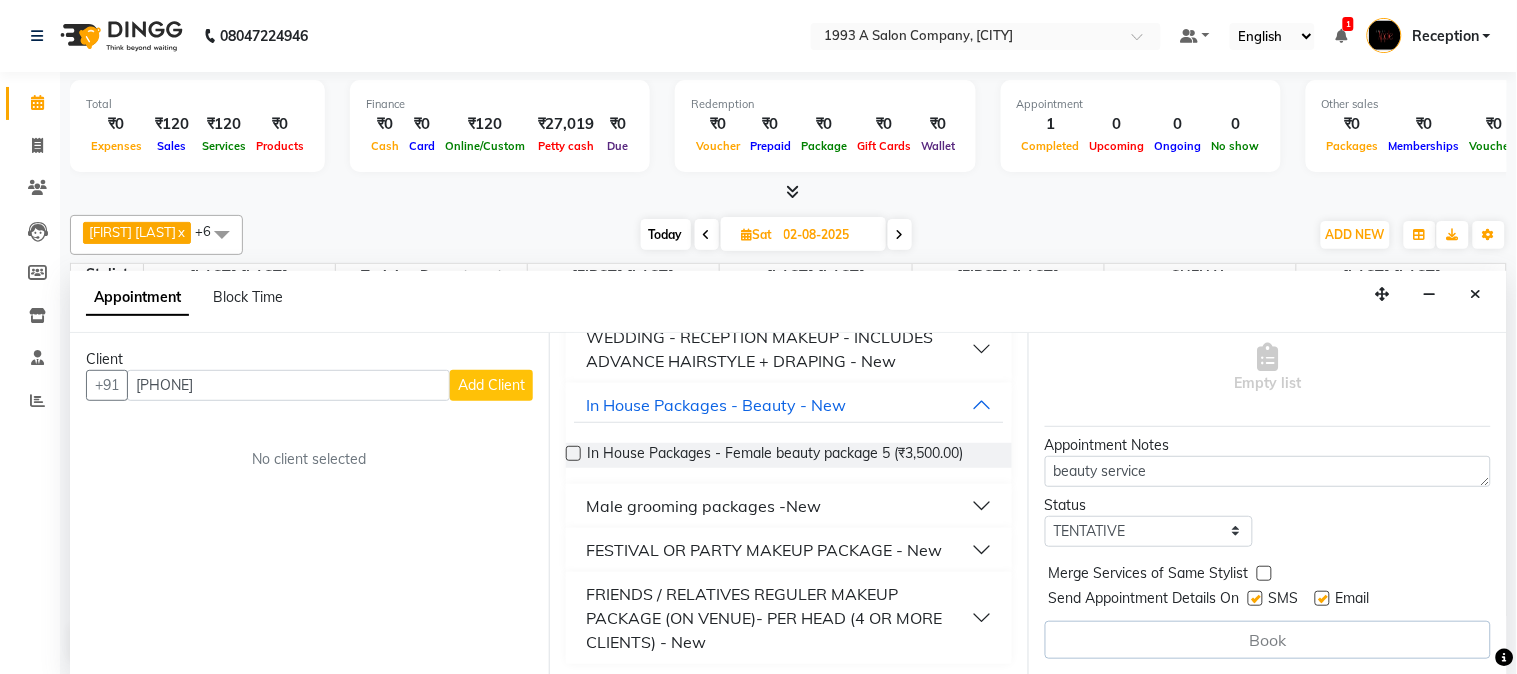 scroll, scrollTop: 466, scrollLeft: 0, axis: vertical 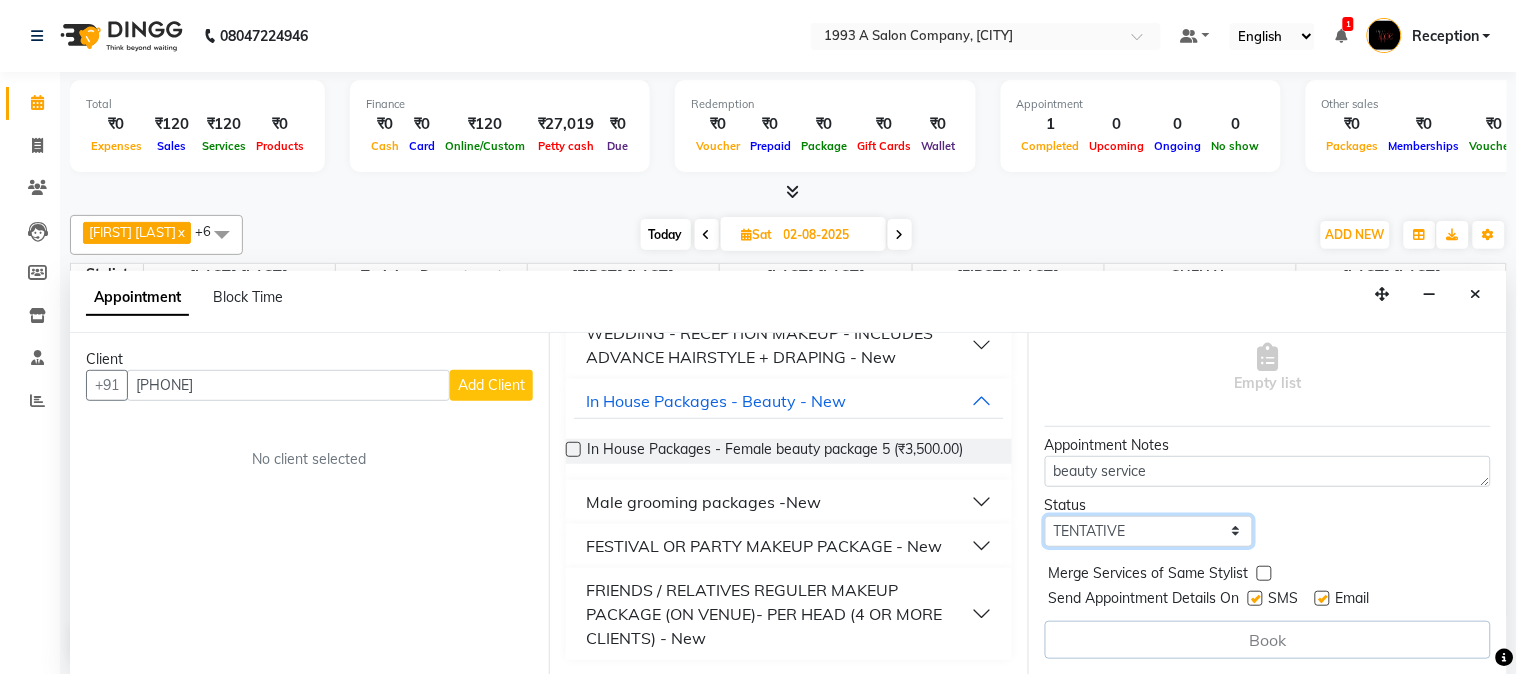 click on "Select TENTATIVE CONFIRM UPCOMING" at bounding box center [1149, 531] 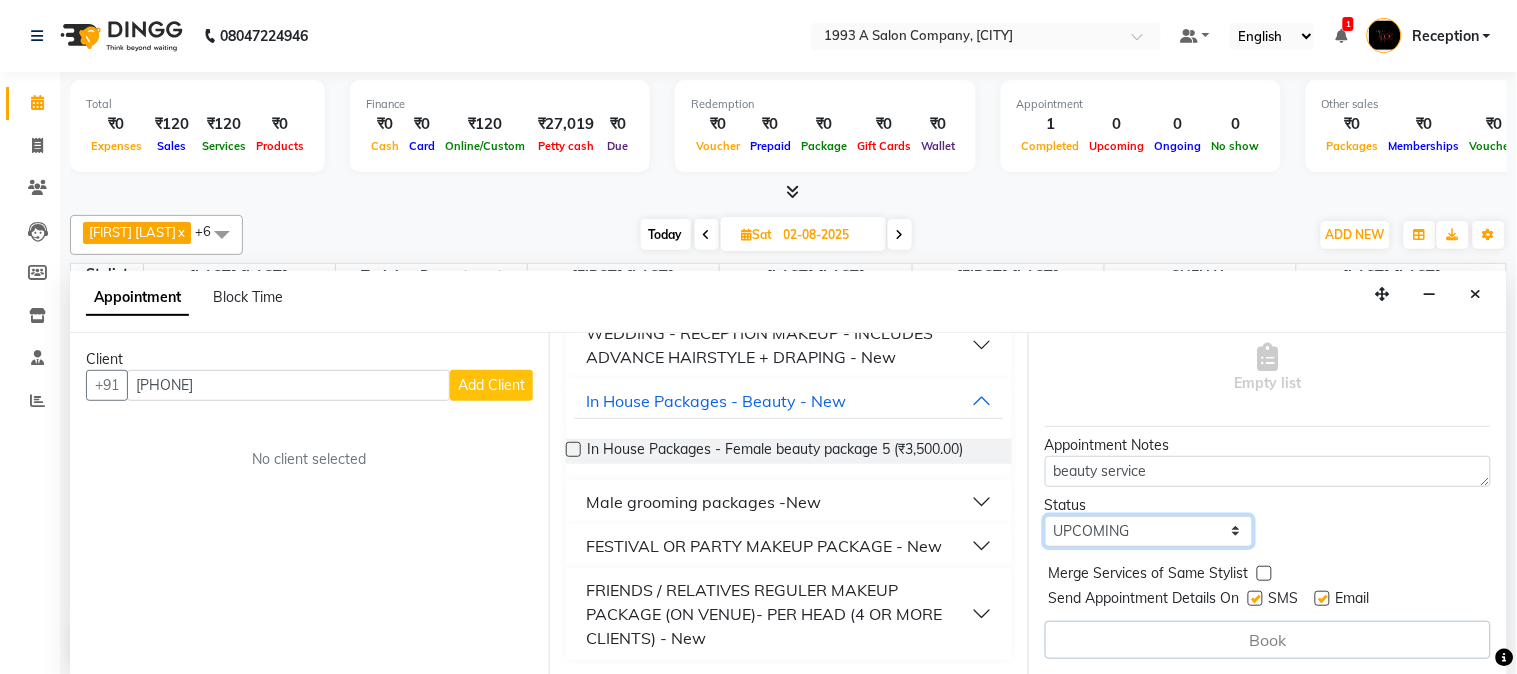 click on "Select TENTATIVE CONFIRM UPCOMING" at bounding box center (1149, 531) 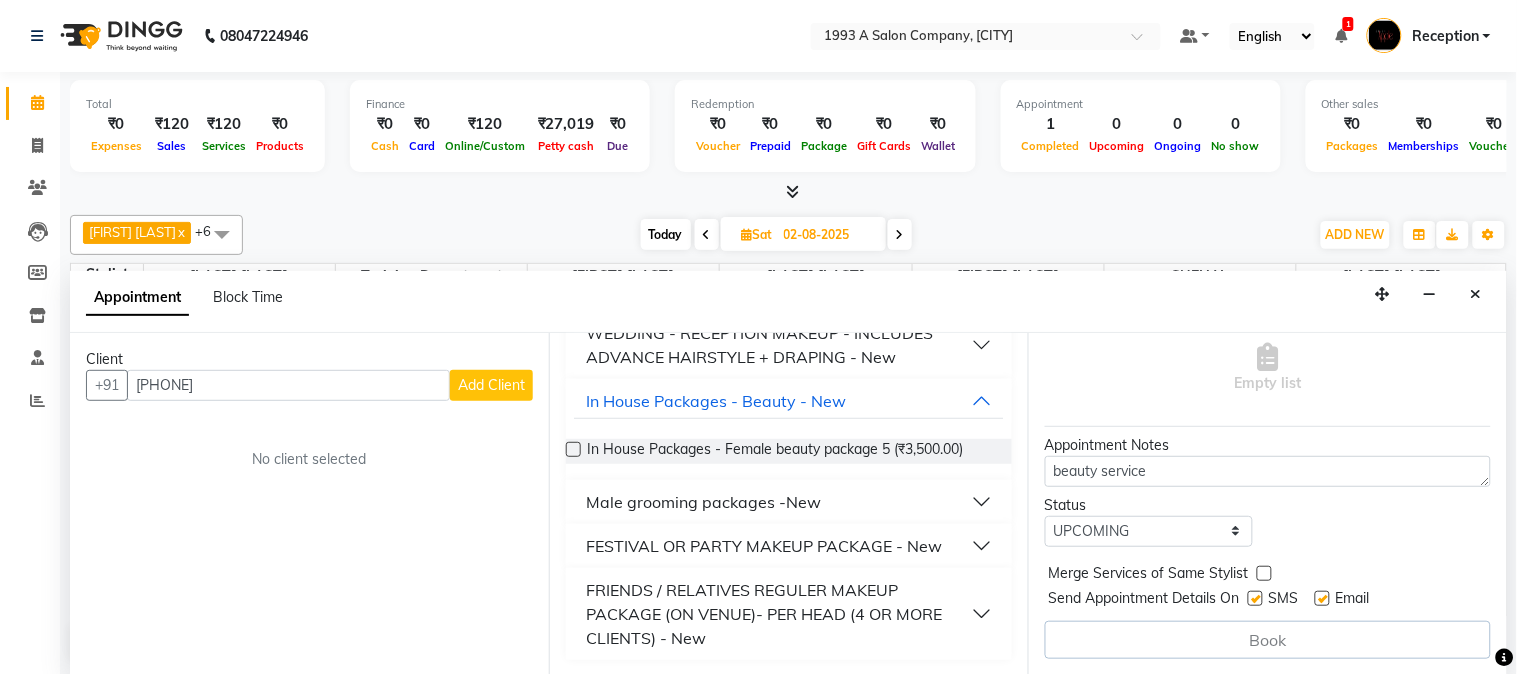 click on "Book" at bounding box center (1268, 640) 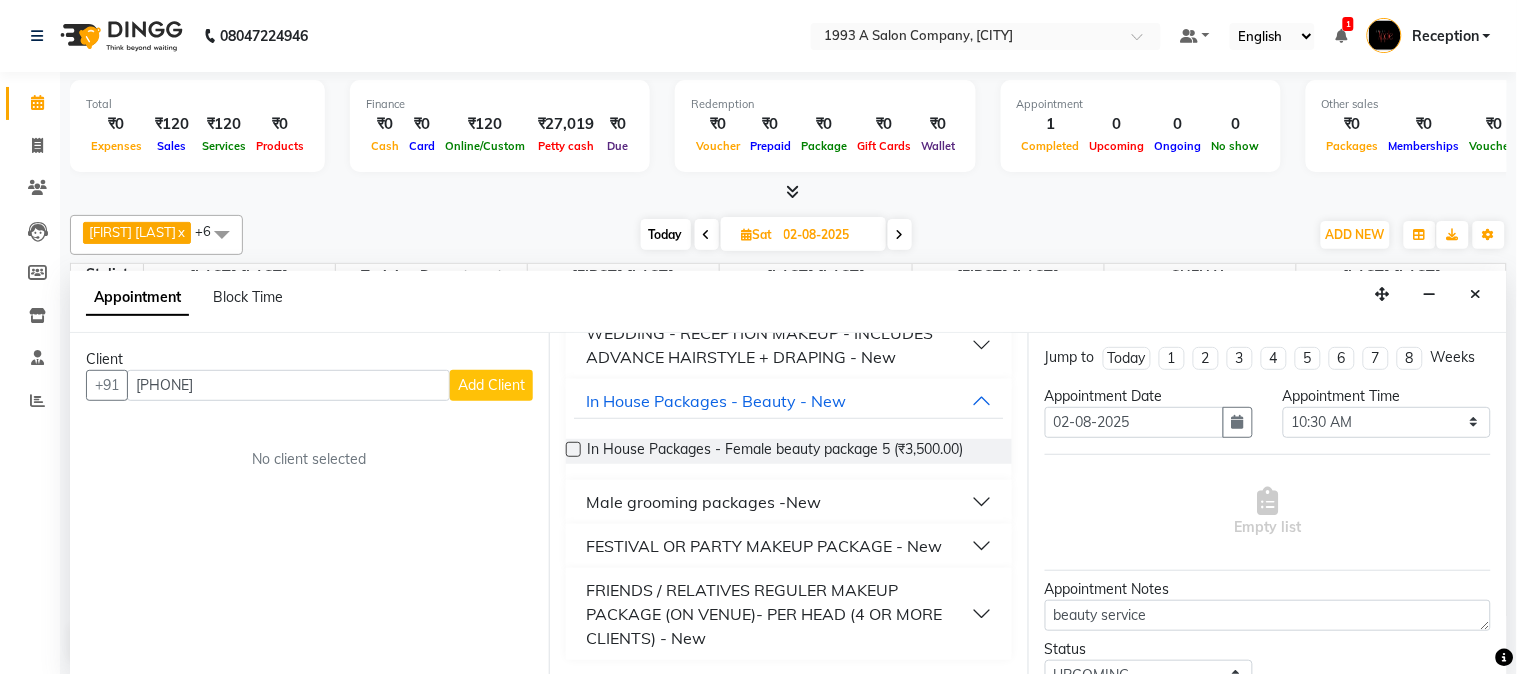 scroll, scrollTop: 0, scrollLeft: 0, axis: both 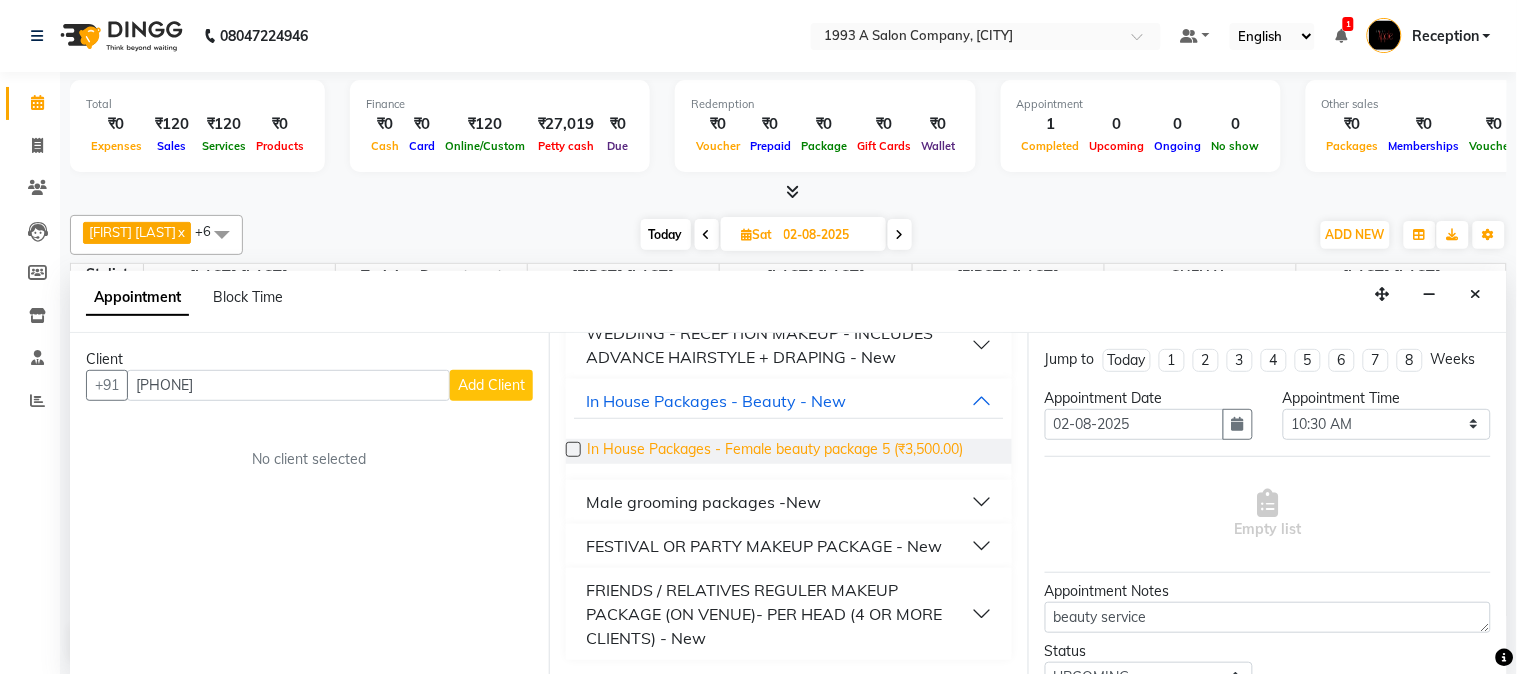click on "In House Packages - Female beauty package 5 (₹3,500.00)" at bounding box center (775, 451) 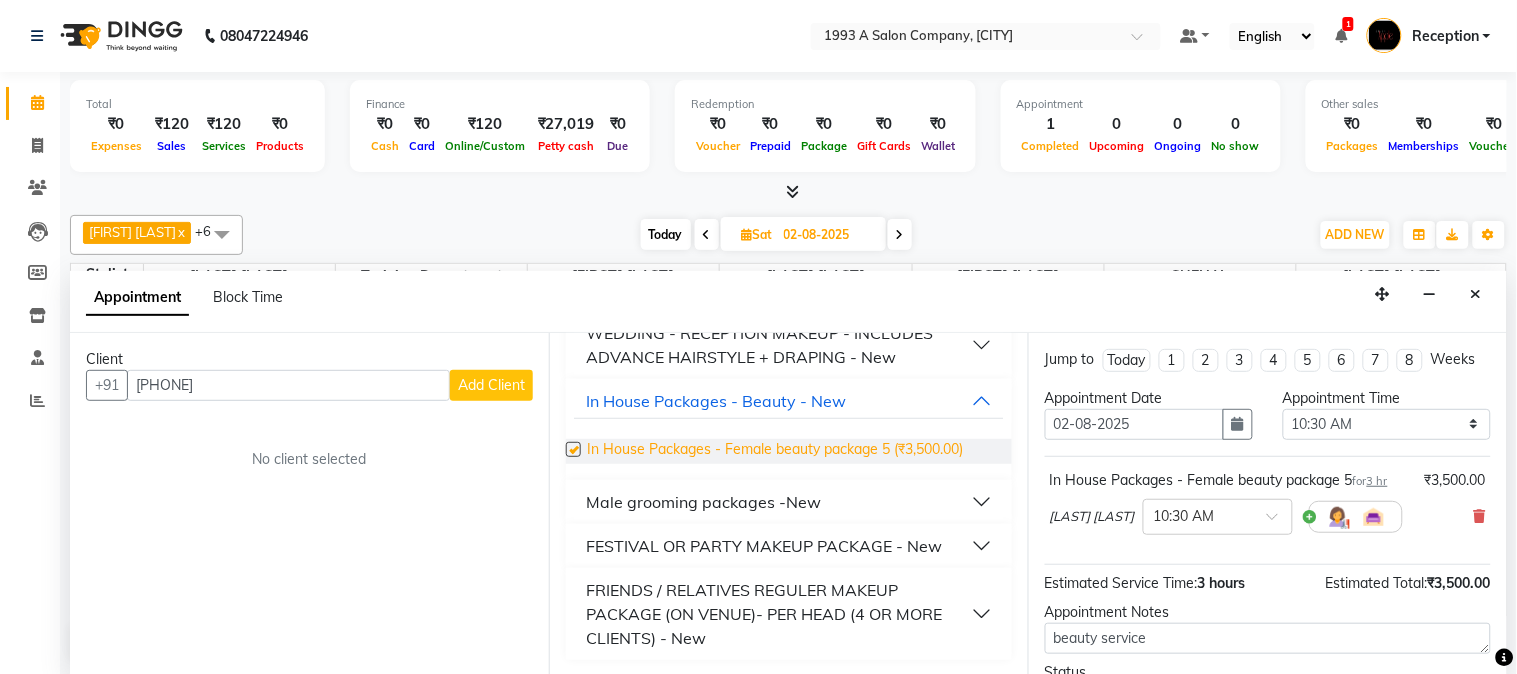 checkbox on "false" 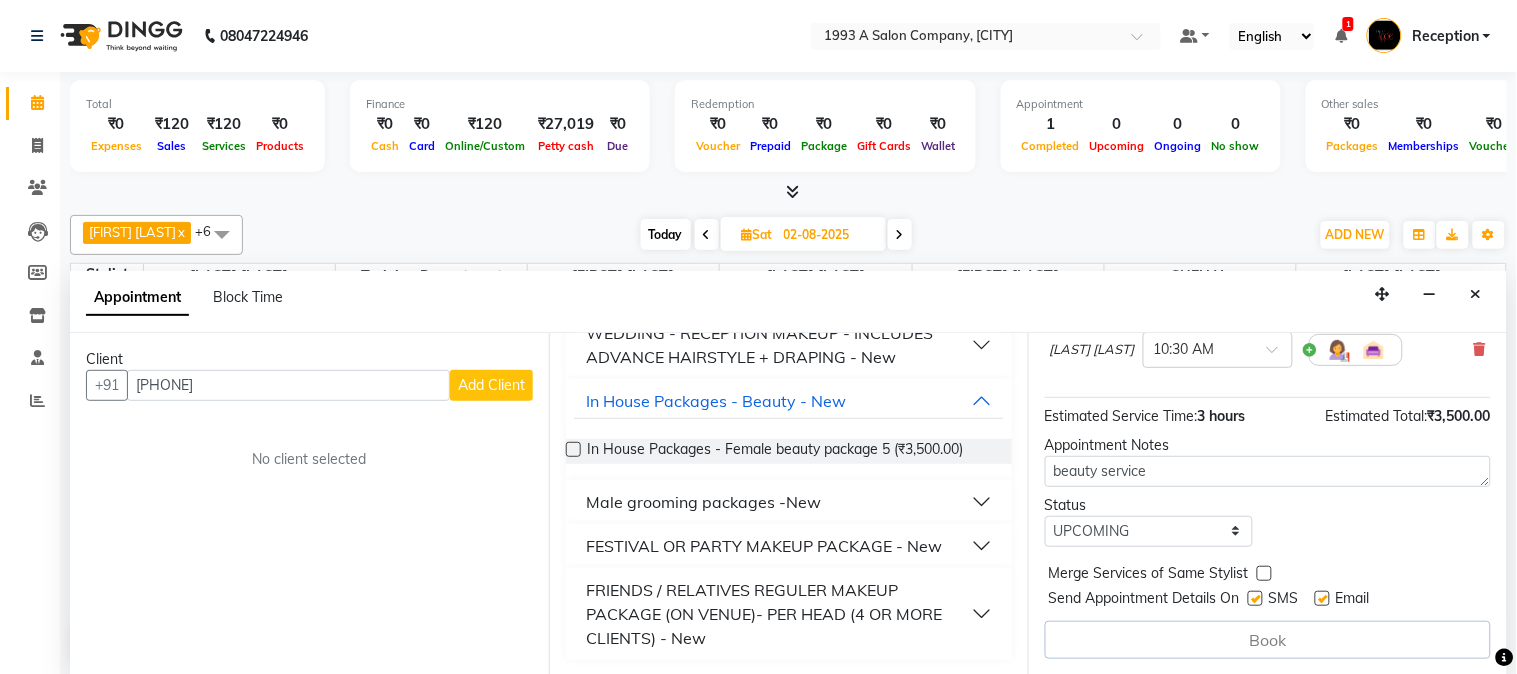 scroll, scrollTop: 186, scrollLeft: 0, axis: vertical 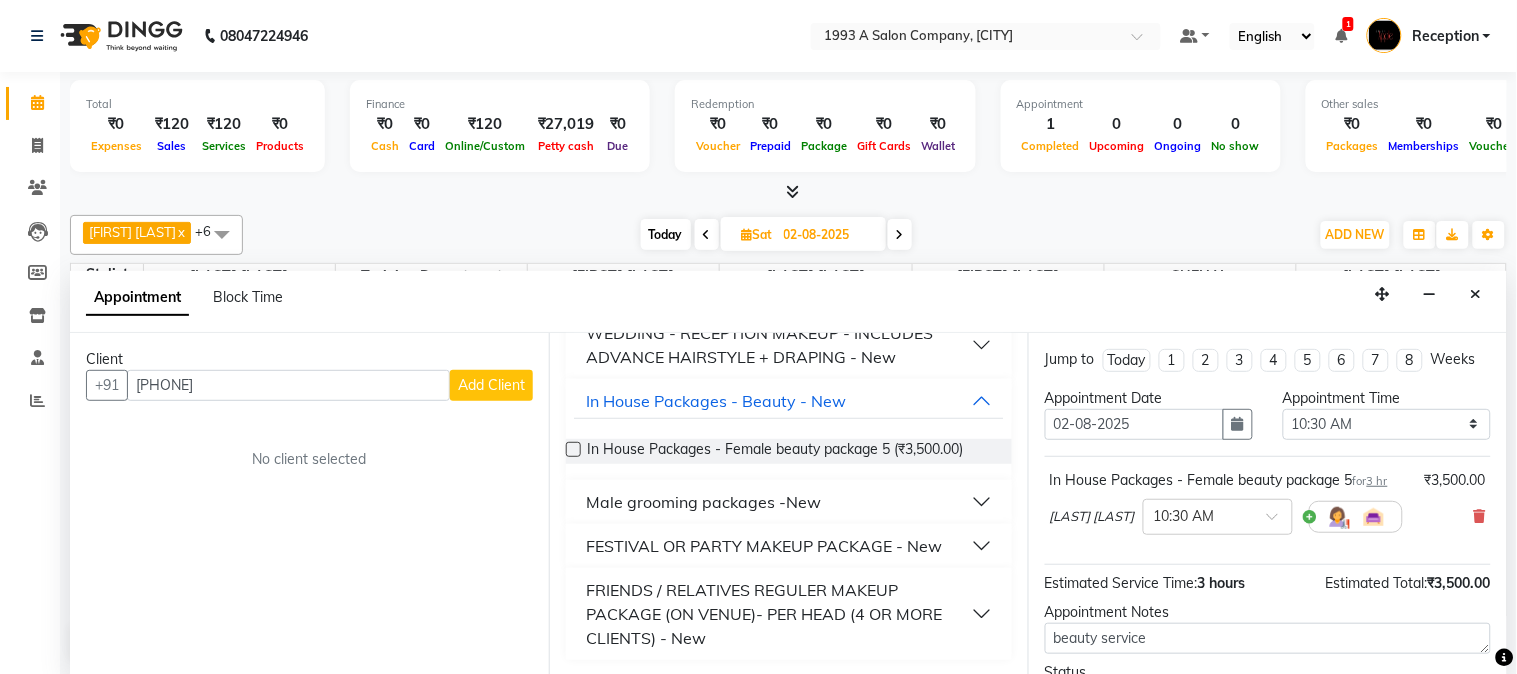 click on "2" at bounding box center [1206, 360] 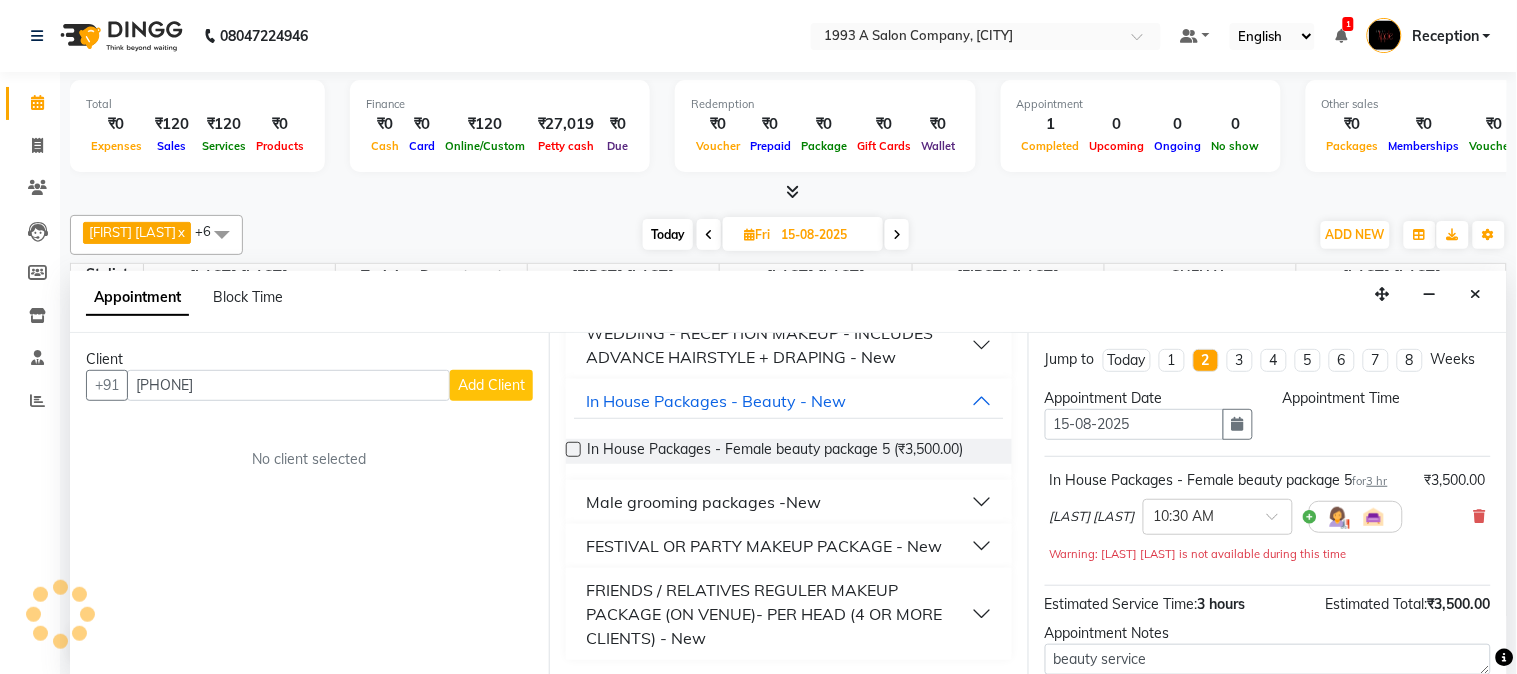 scroll, scrollTop: 0, scrollLeft: 0, axis: both 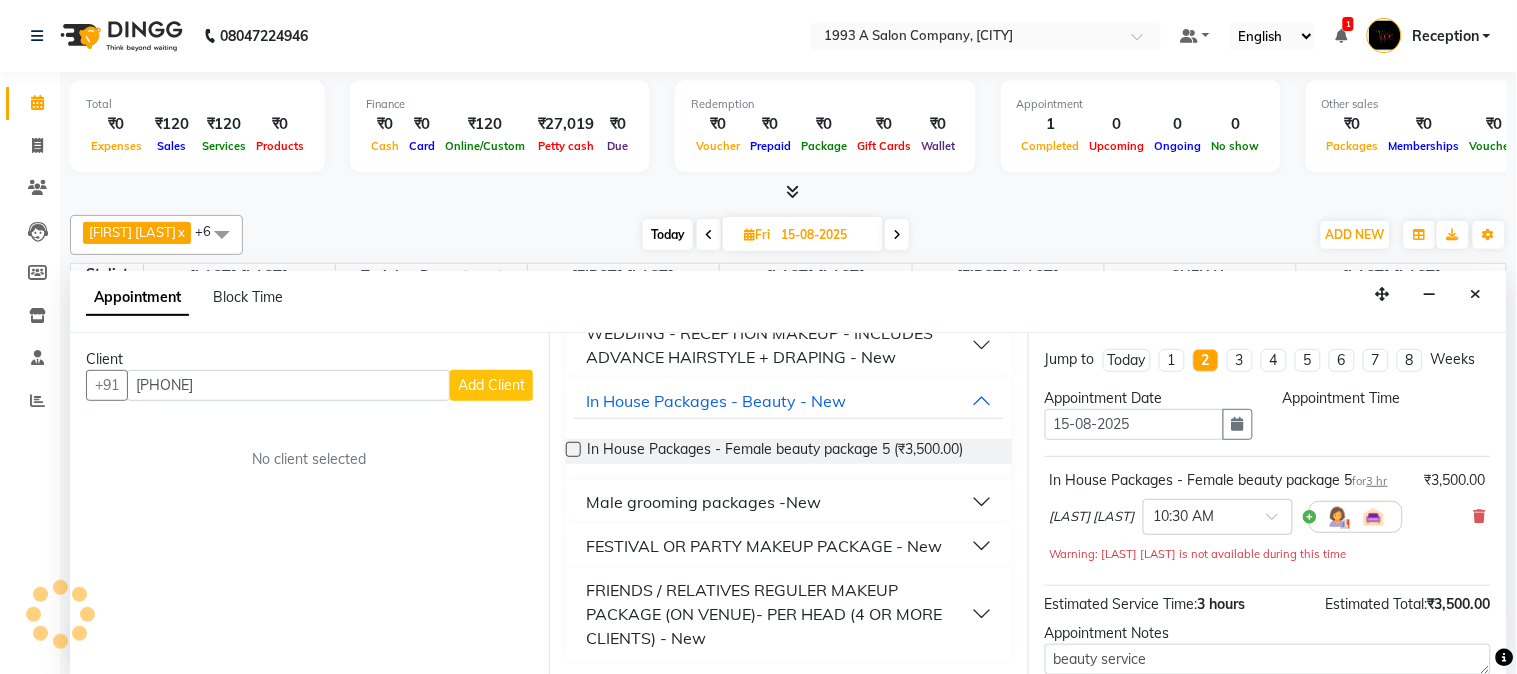 select on "630" 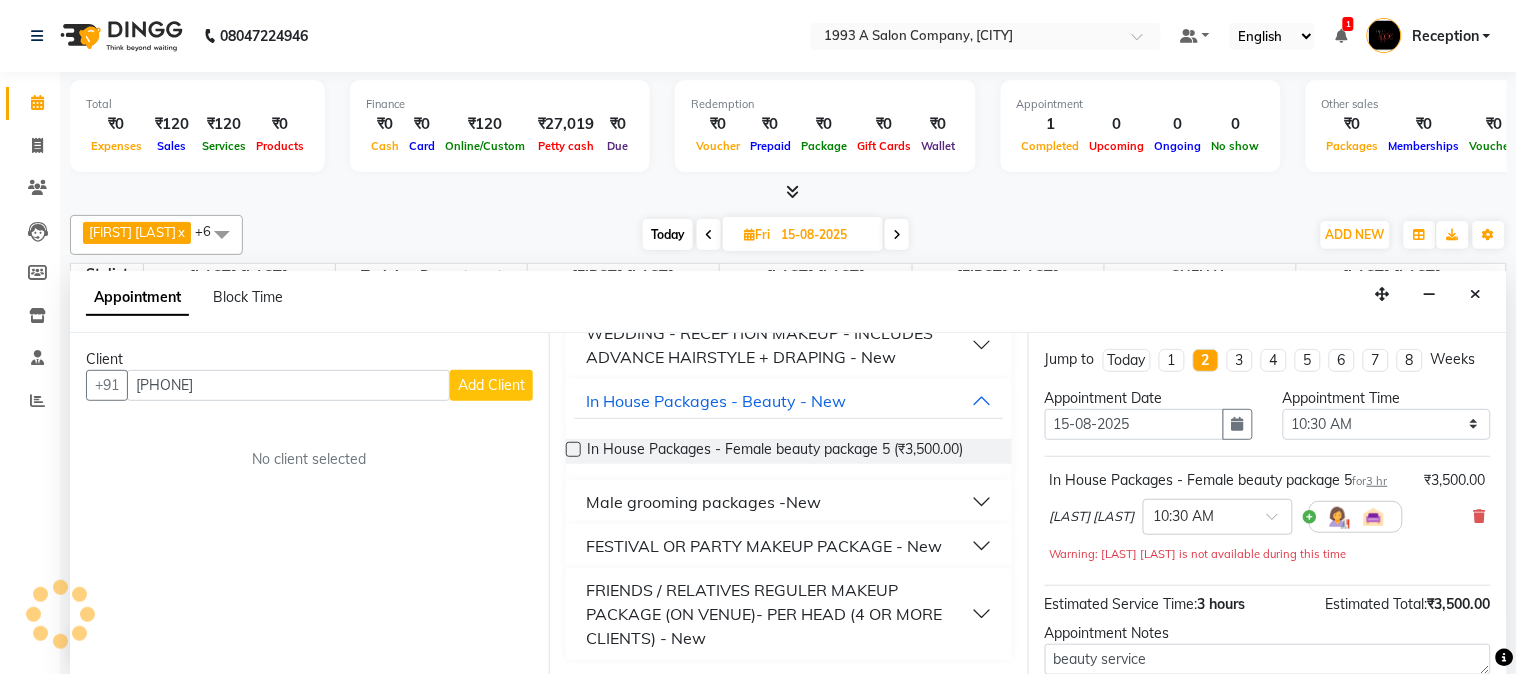 scroll, scrollTop: 620, scrollLeft: 0, axis: vertical 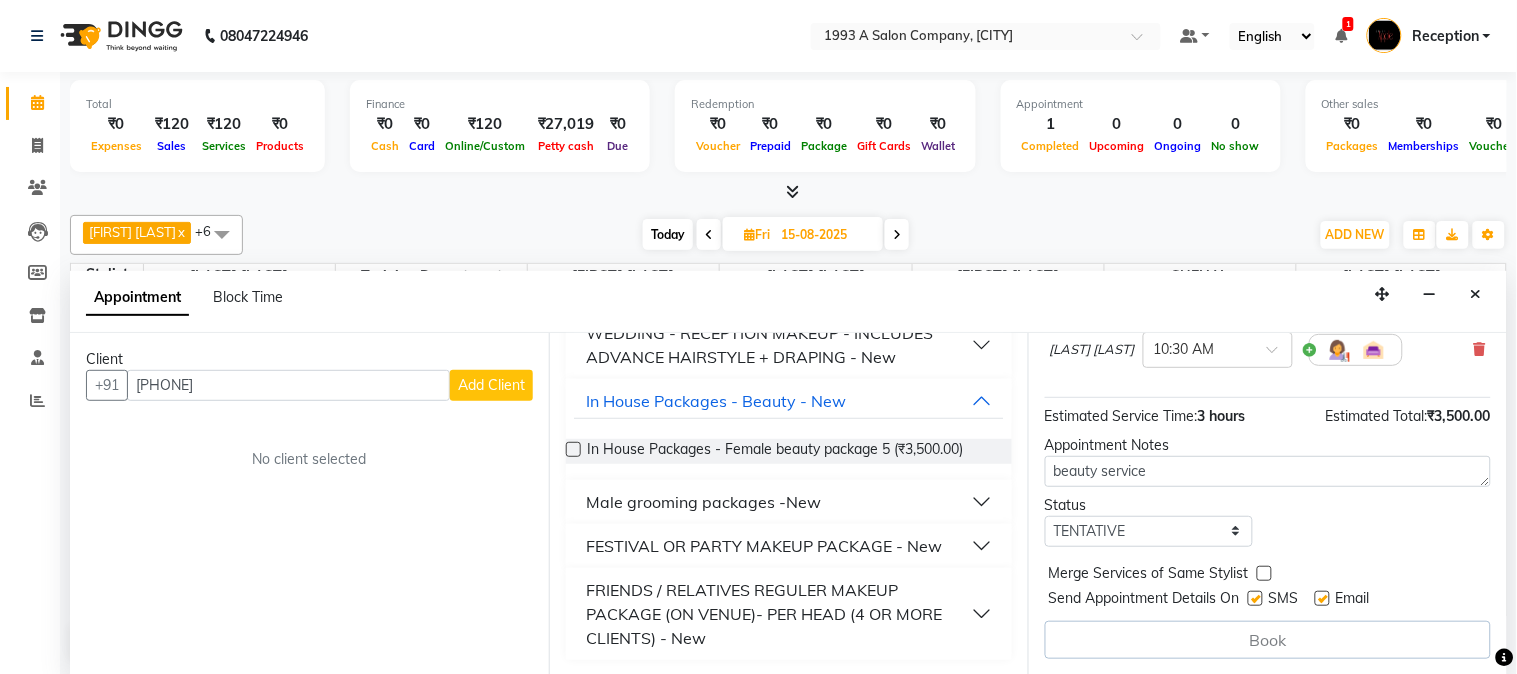click at bounding box center [573, 449] 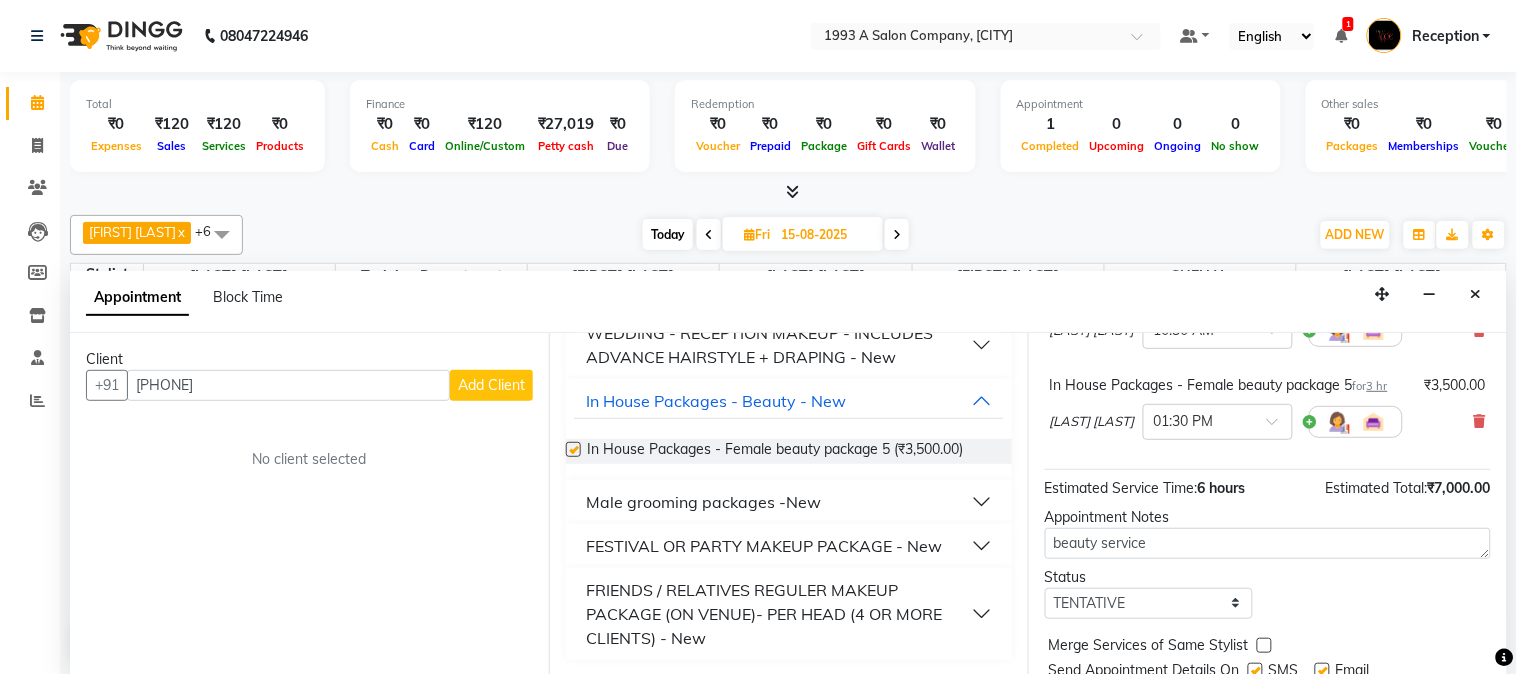 checkbox on "false" 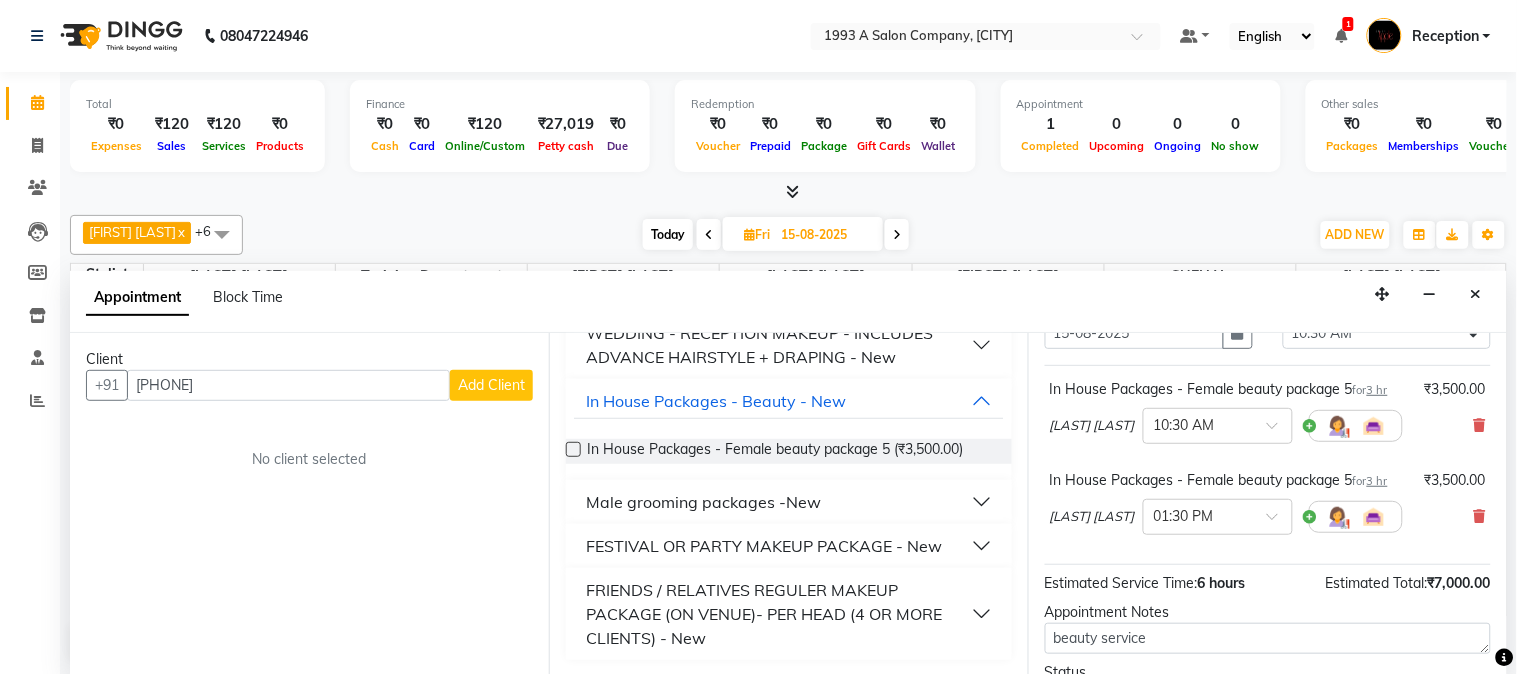 scroll, scrollTop: 0, scrollLeft: 0, axis: both 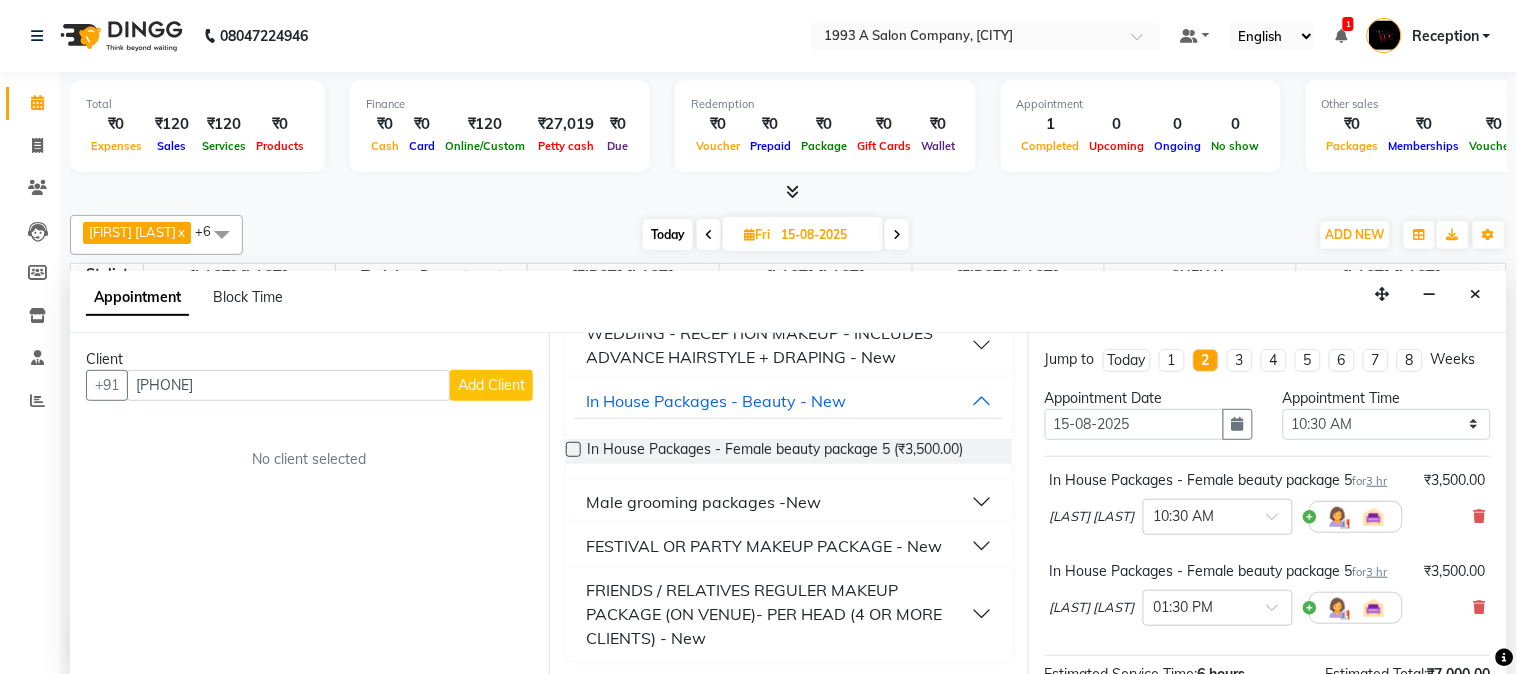 click on "1" at bounding box center (1172, 360) 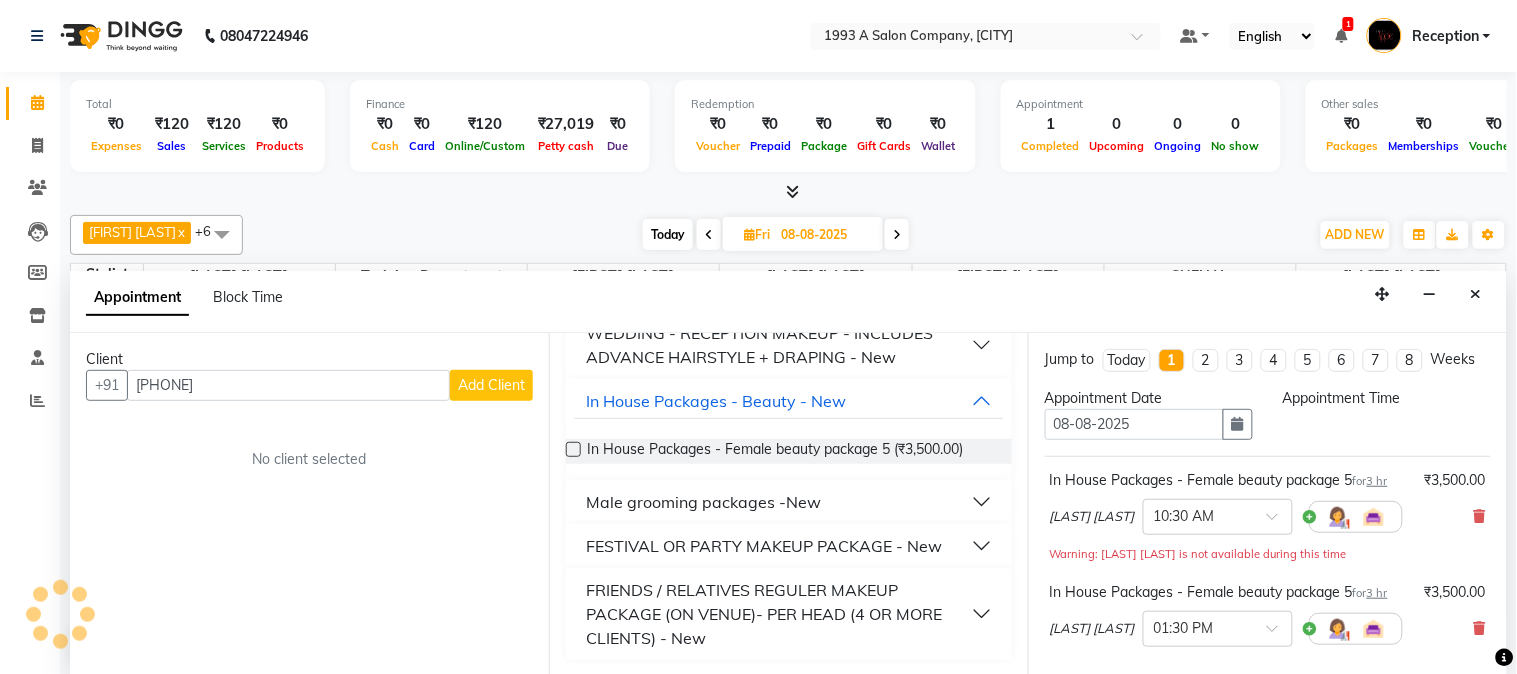 scroll, scrollTop: 0, scrollLeft: 0, axis: both 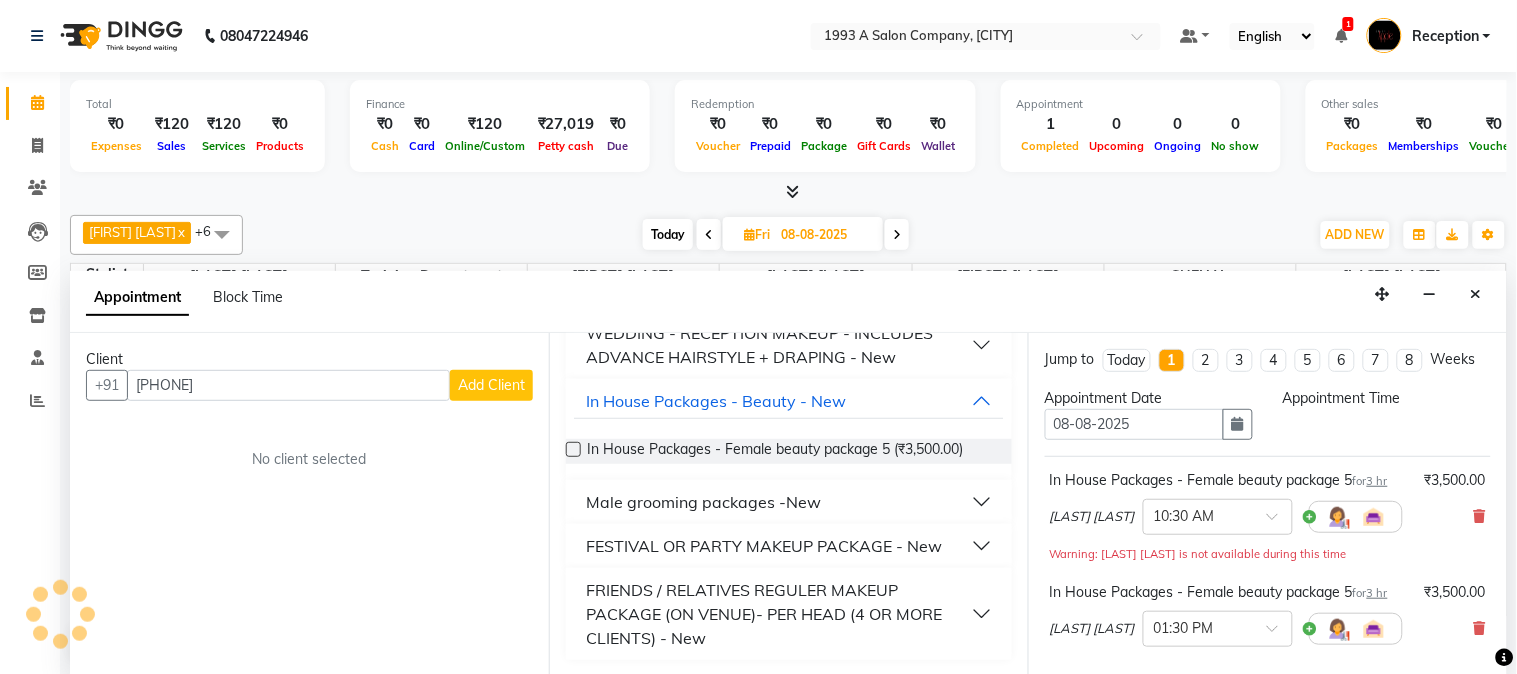 select on "630" 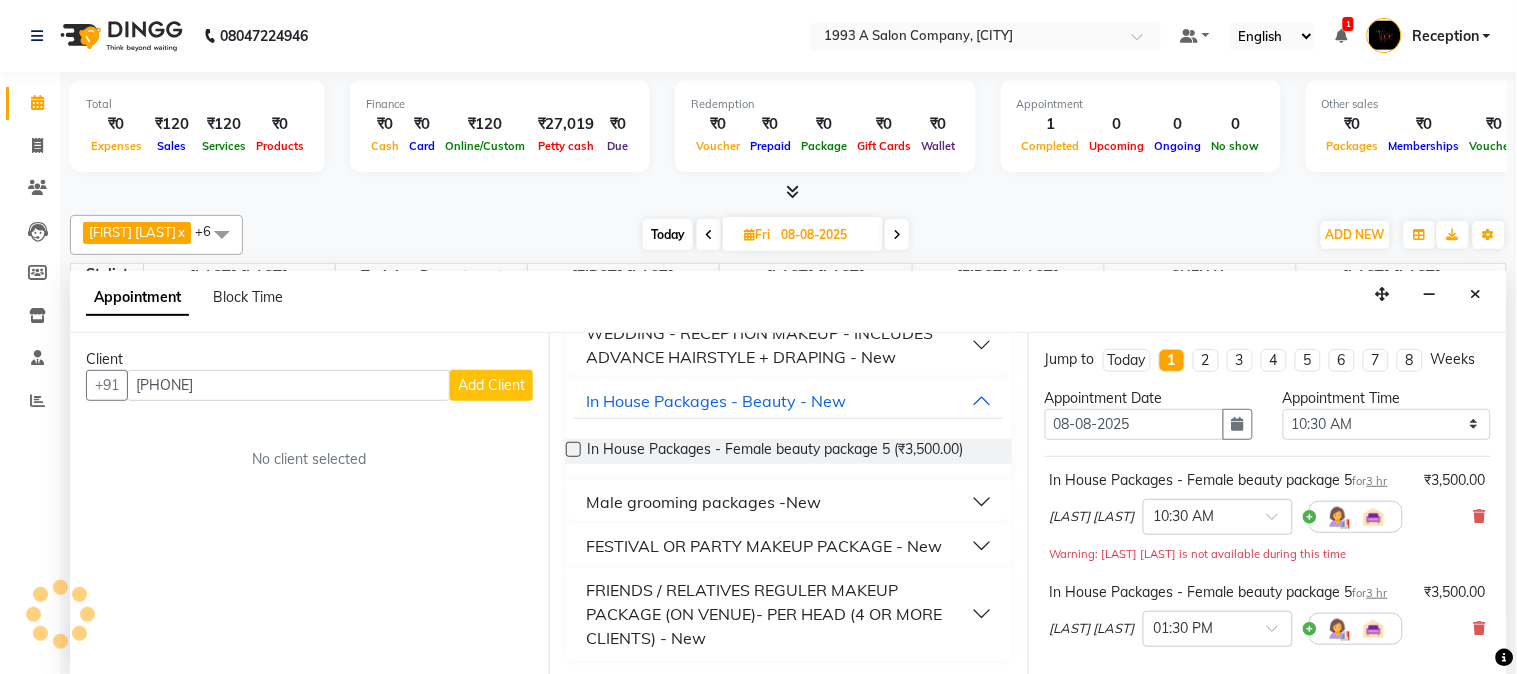 scroll, scrollTop: 620, scrollLeft: 0, axis: vertical 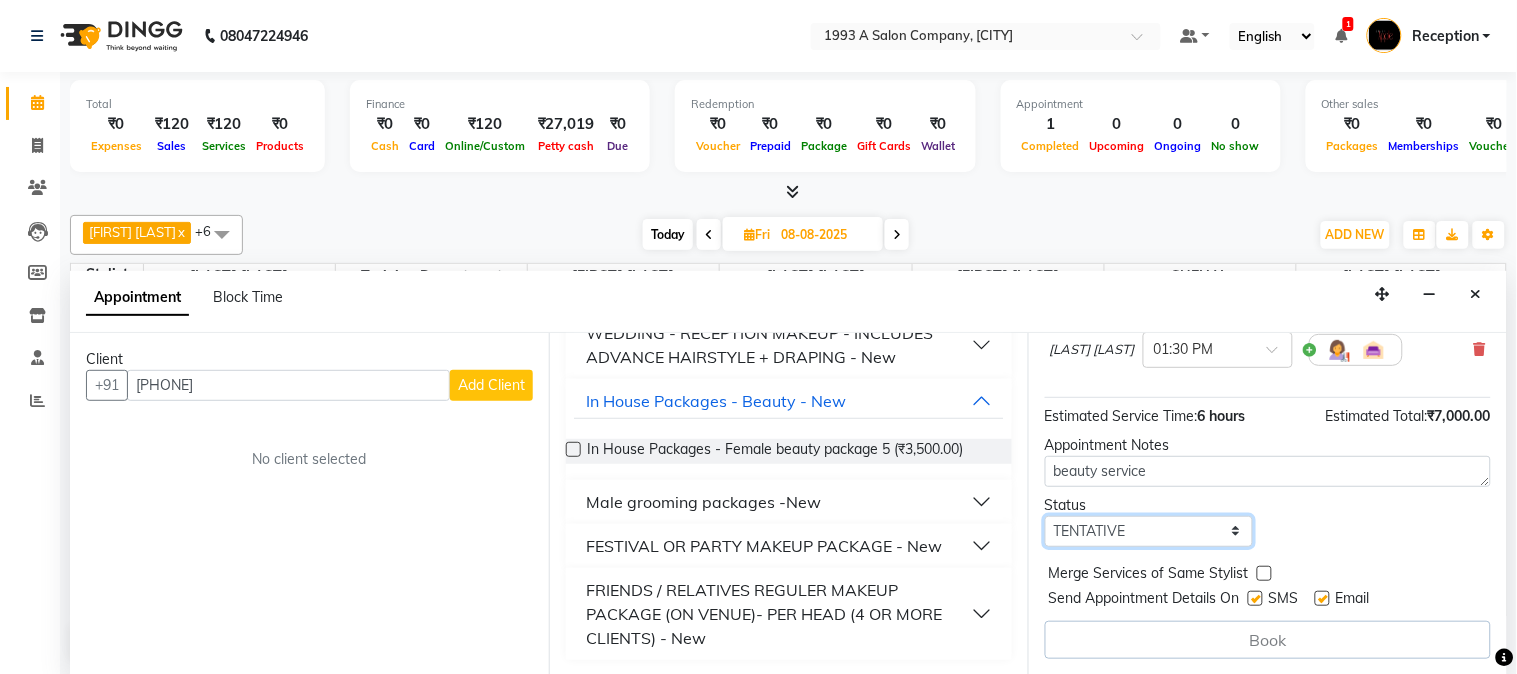 click on "Select TENTATIVE CONFIRM UPCOMING" at bounding box center [1149, 531] 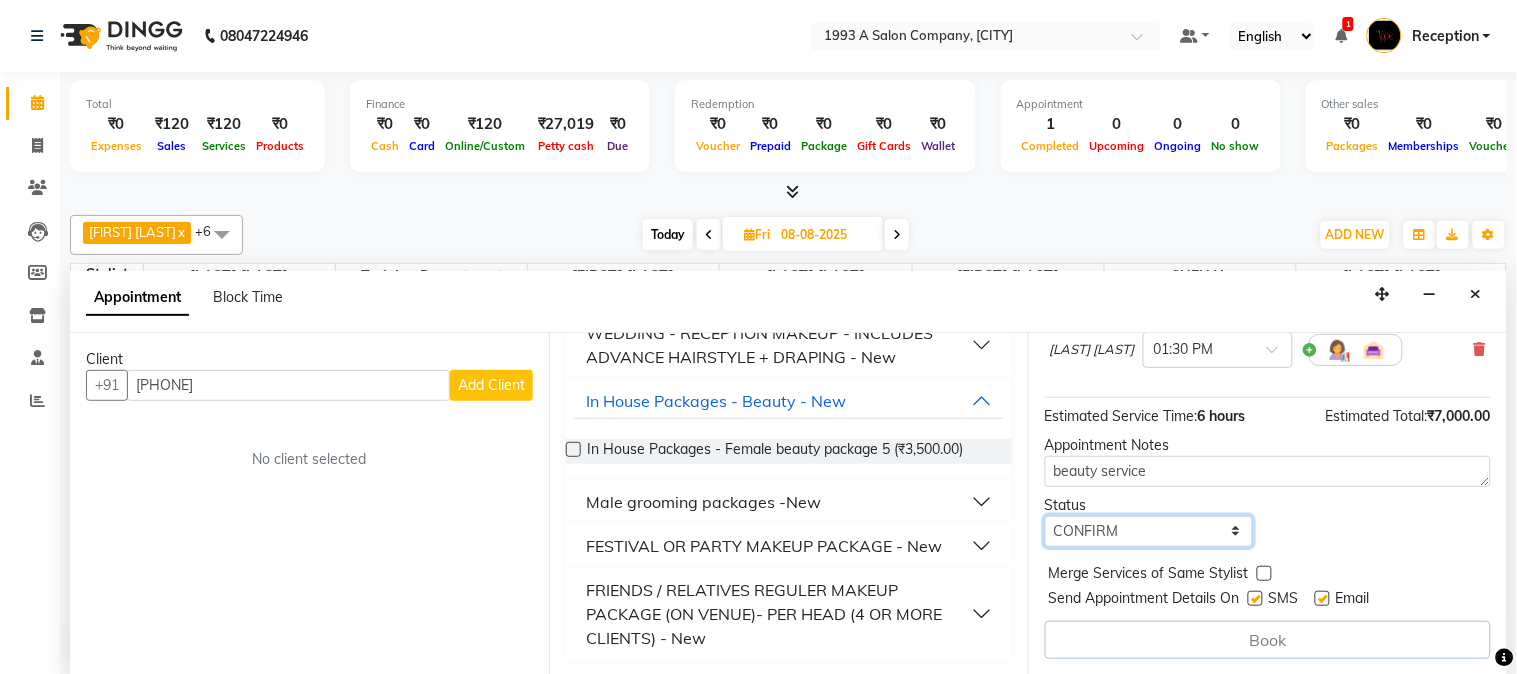 click on "Select TENTATIVE CONFIRM UPCOMING" at bounding box center [1149, 531] 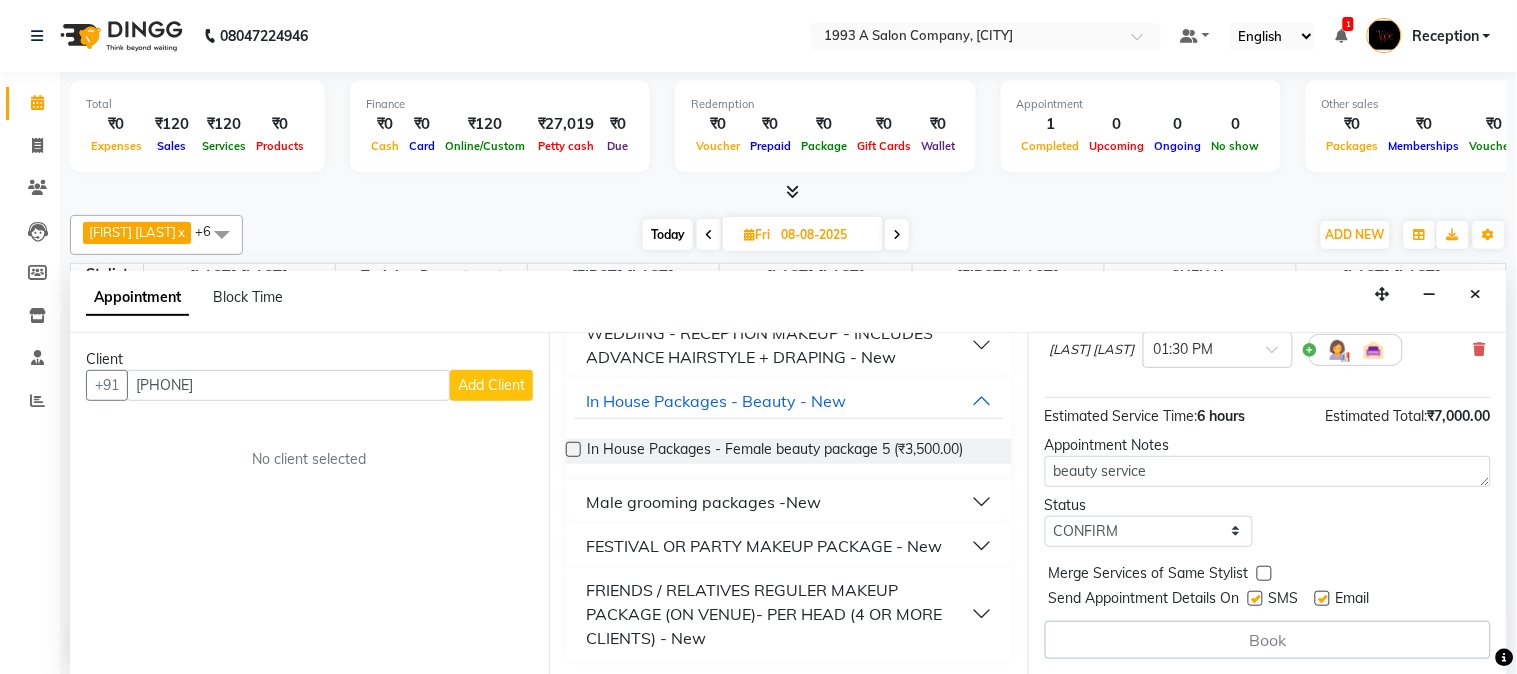 click on "Book" at bounding box center [1268, 640] 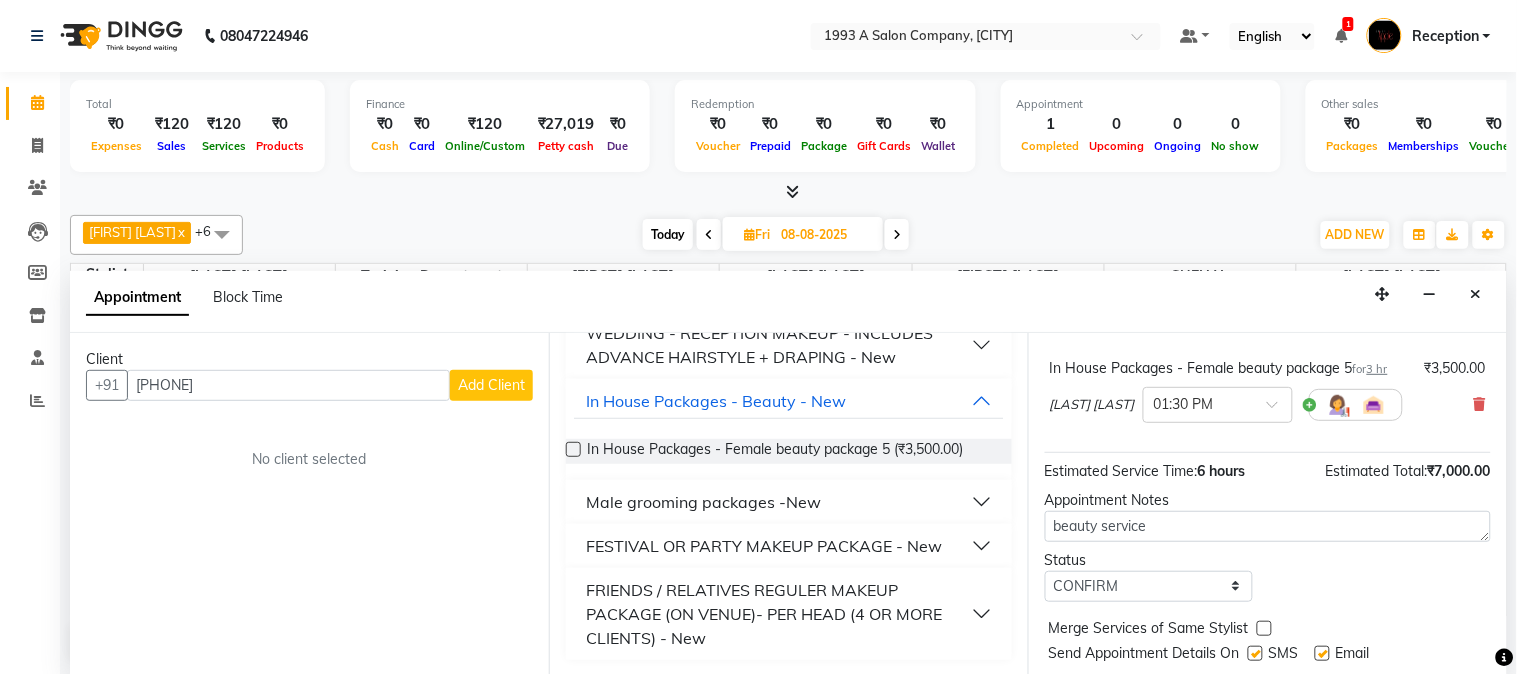 scroll, scrollTop: 55, scrollLeft: 0, axis: vertical 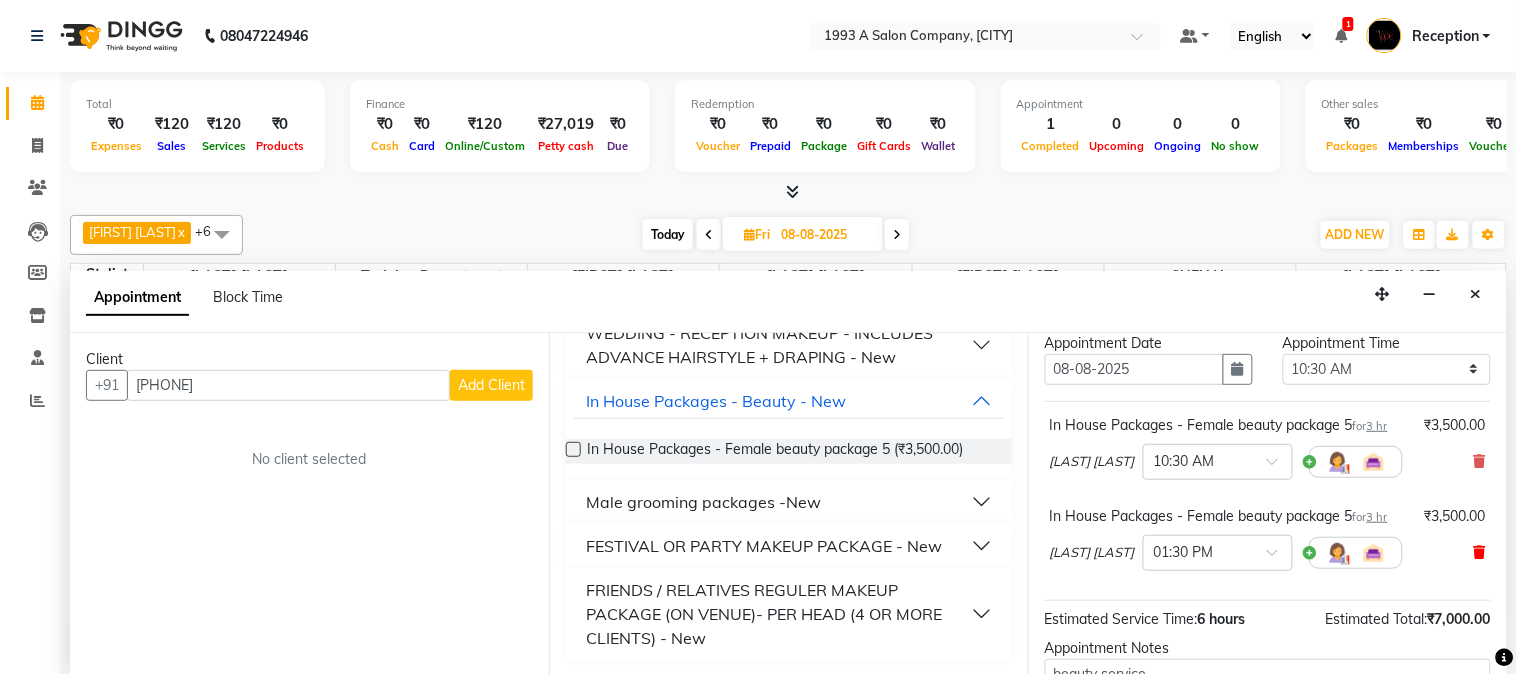click at bounding box center [1480, 552] 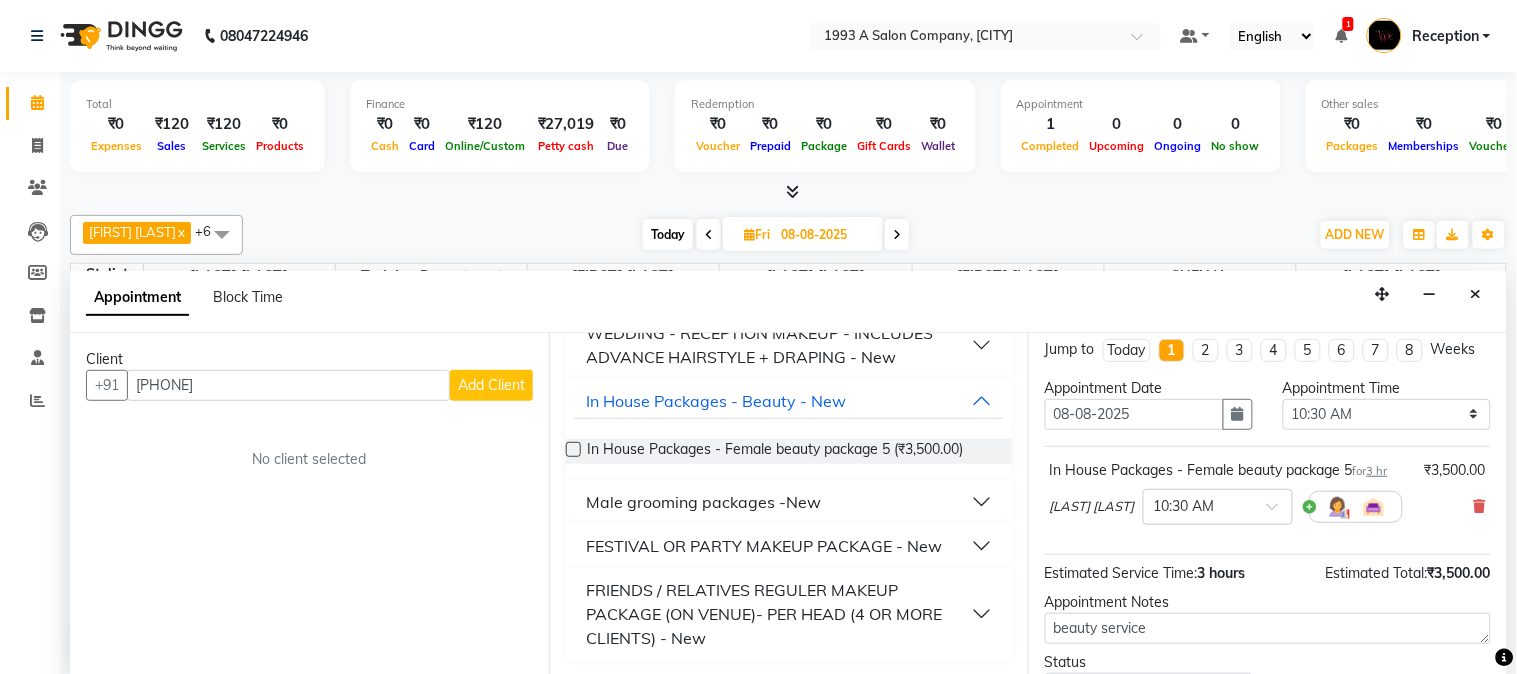 scroll, scrollTop: 0, scrollLeft: 0, axis: both 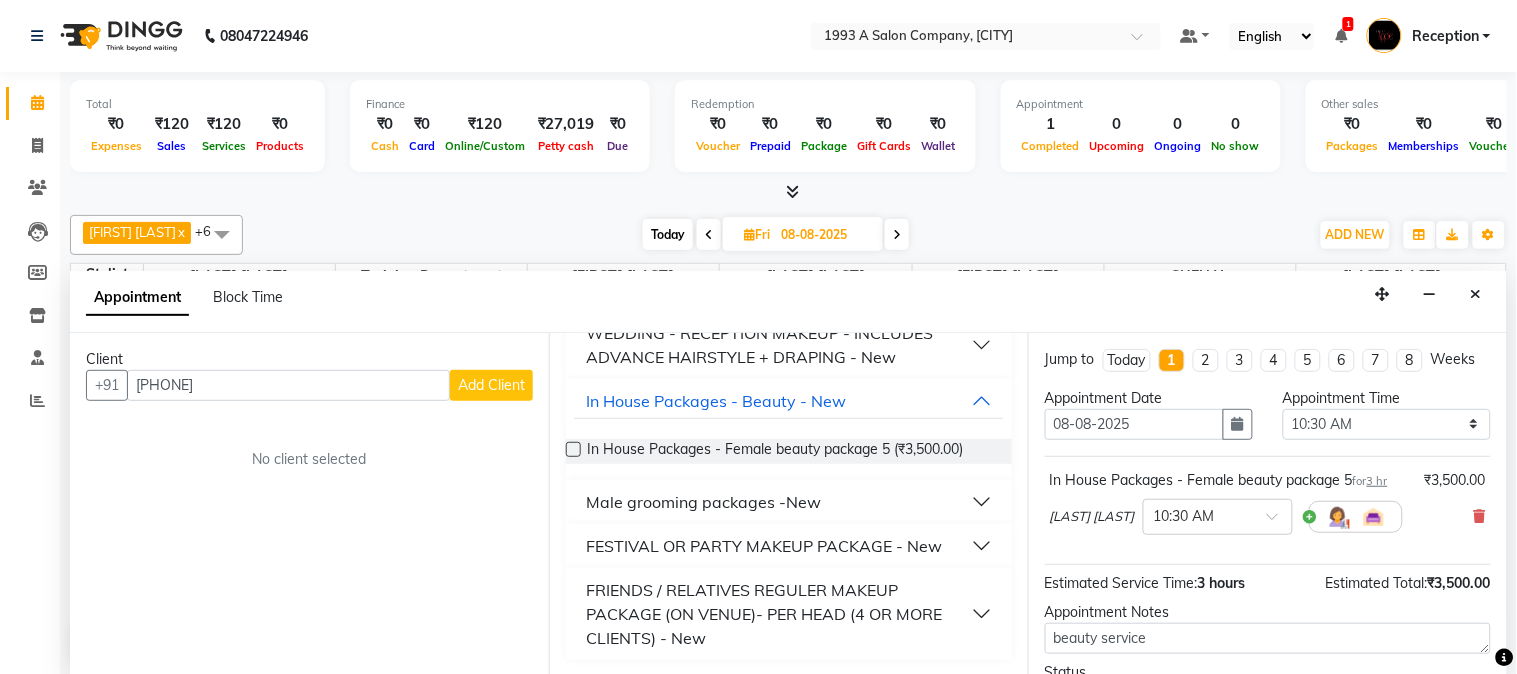 click on "Add Client" at bounding box center [491, 385] 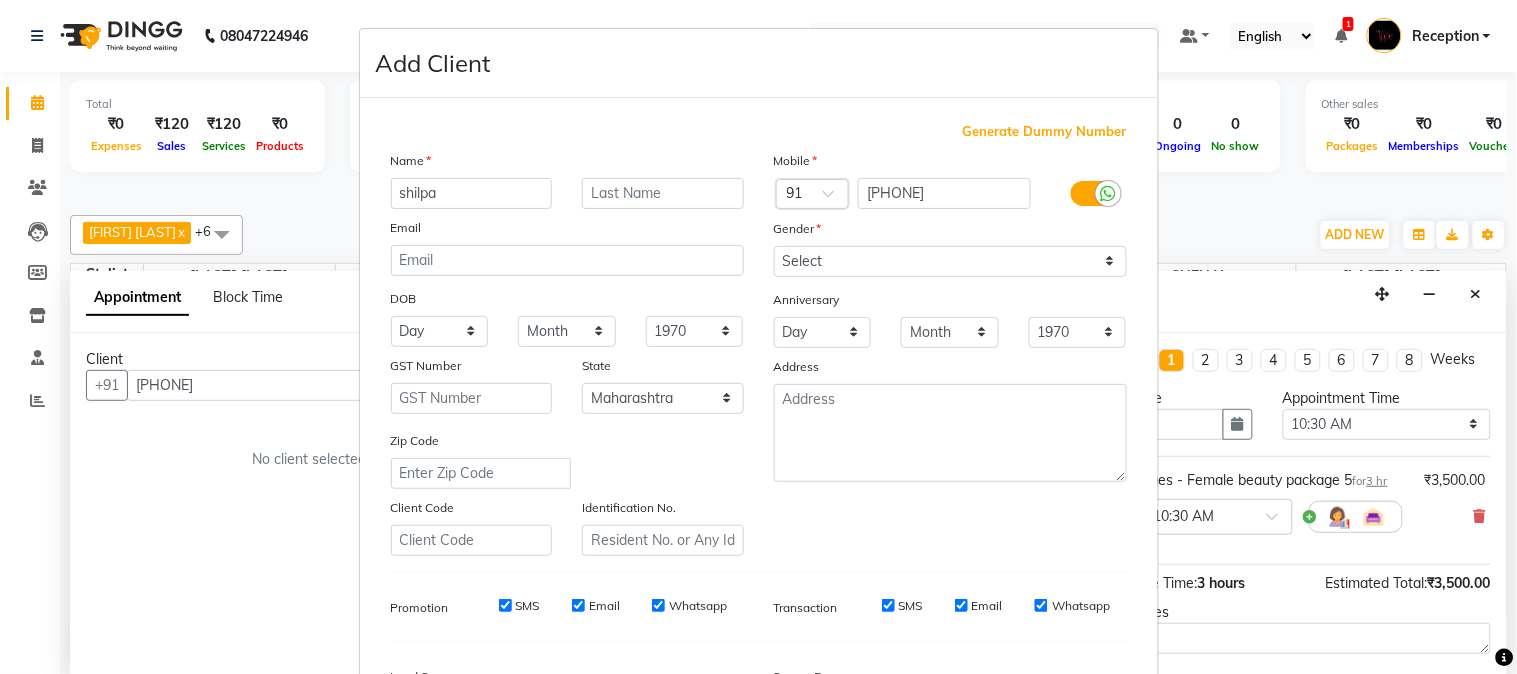 type on "shilpa" 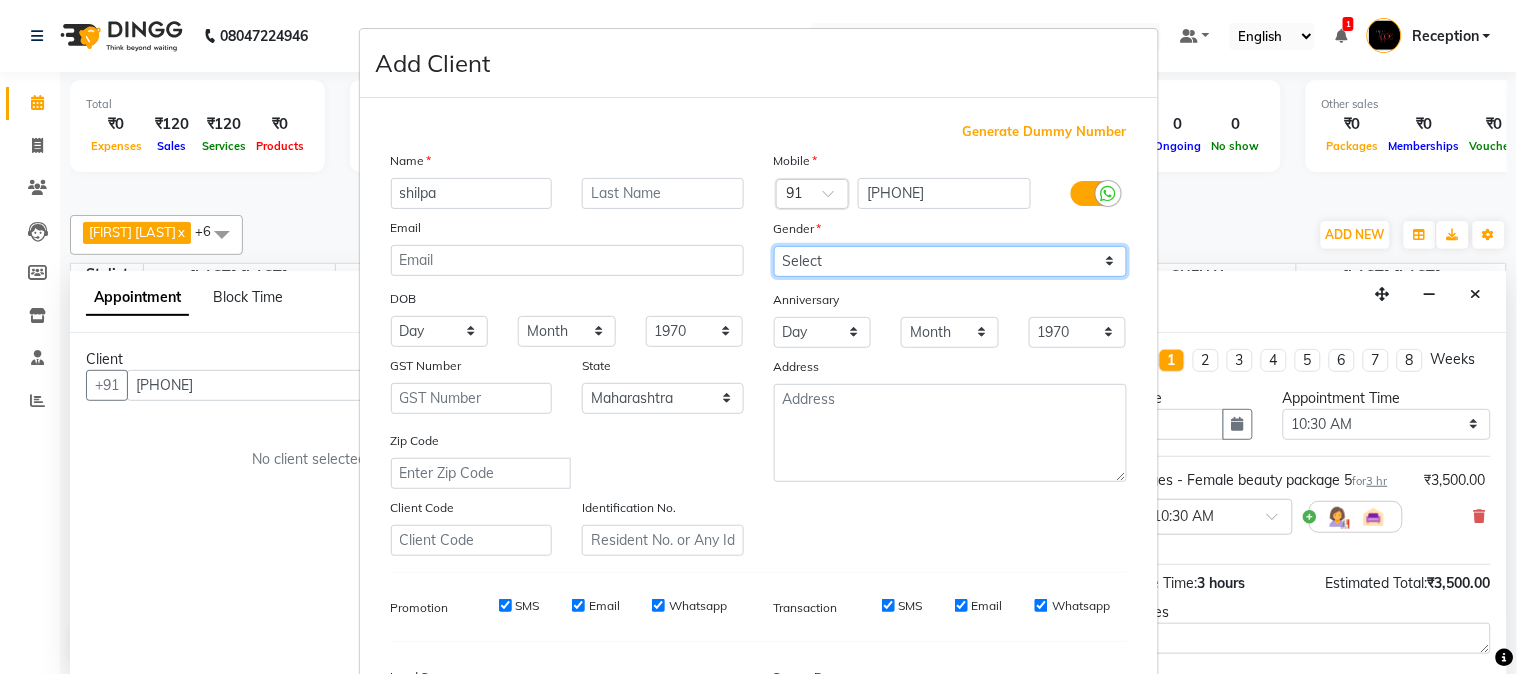 click on "Select Male Female Other Prefer Not To Say" at bounding box center (950, 261) 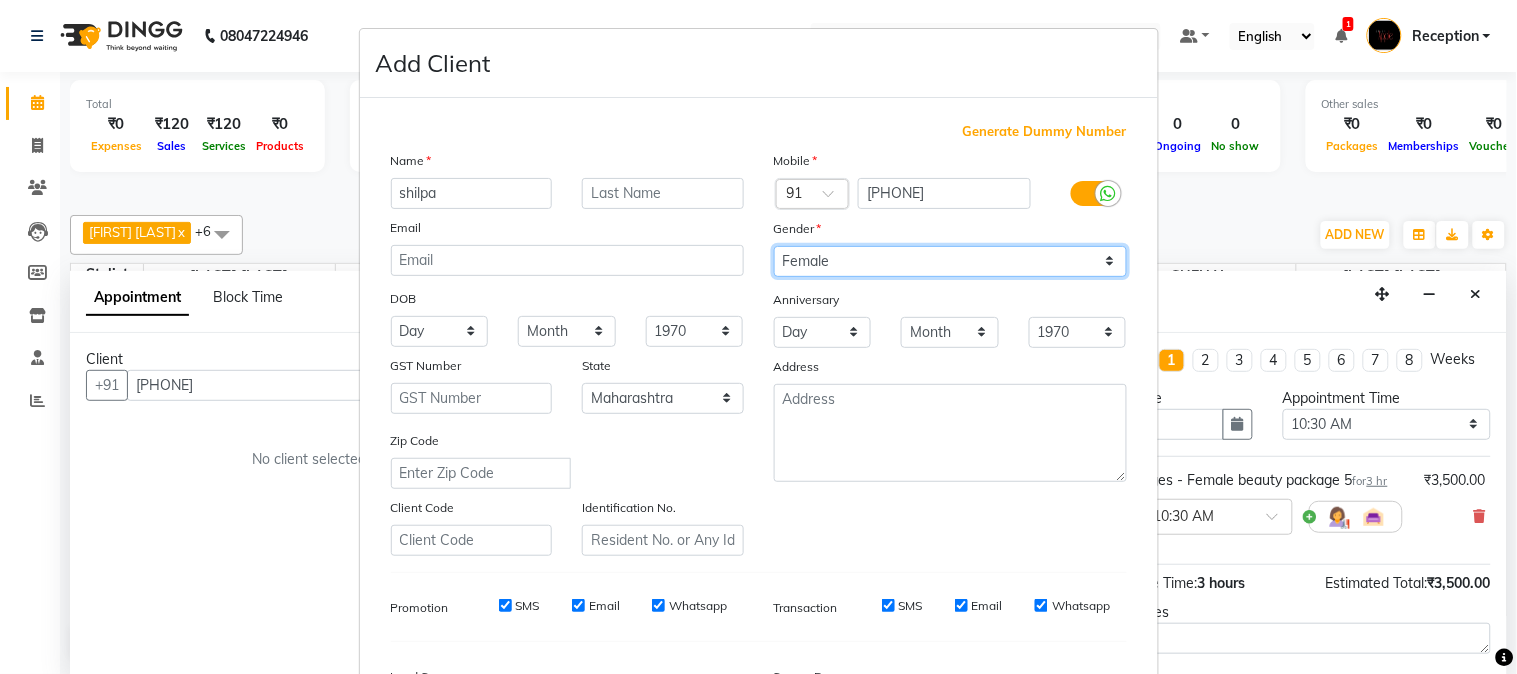 click on "Select Male Female Other Prefer Not To Say" at bounding box center (950, 261) 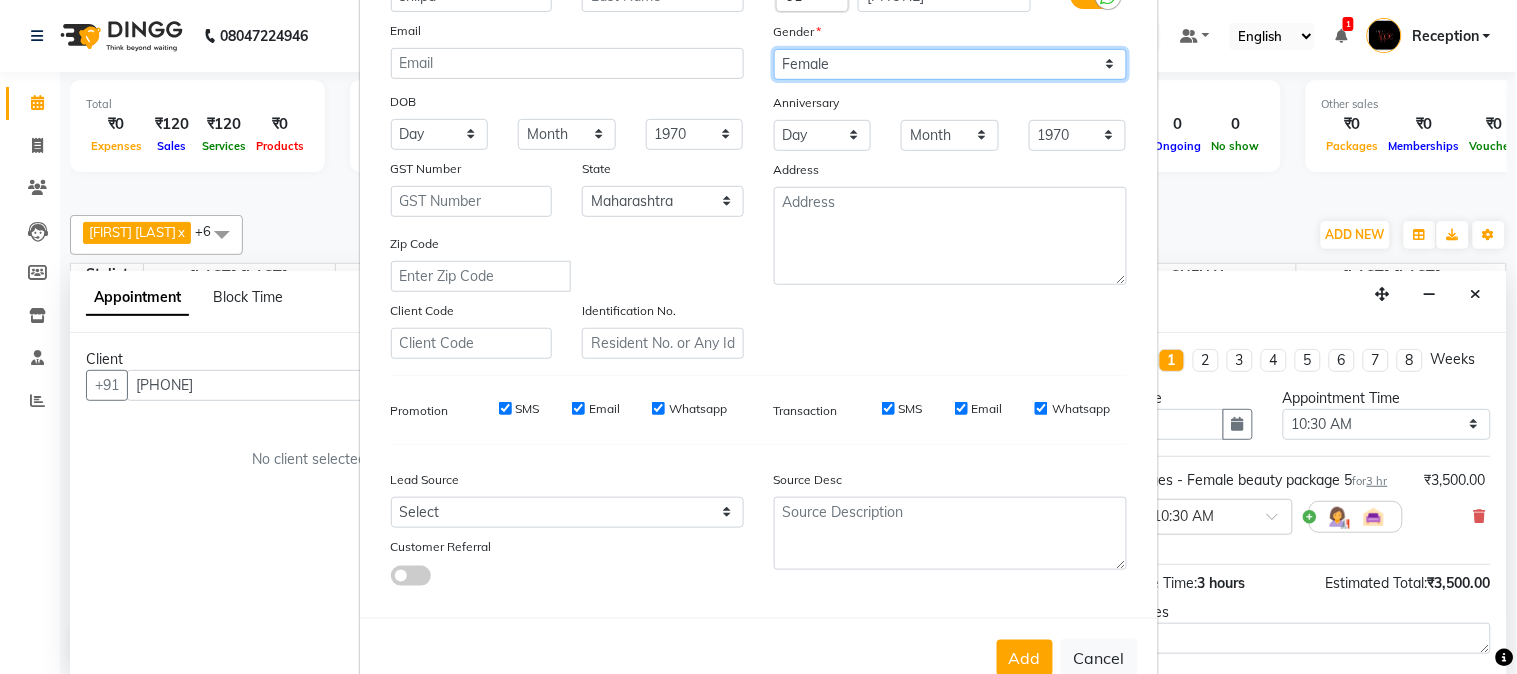 scroll, scrollTop: 250, scrollLeft: 0, axis: vertical 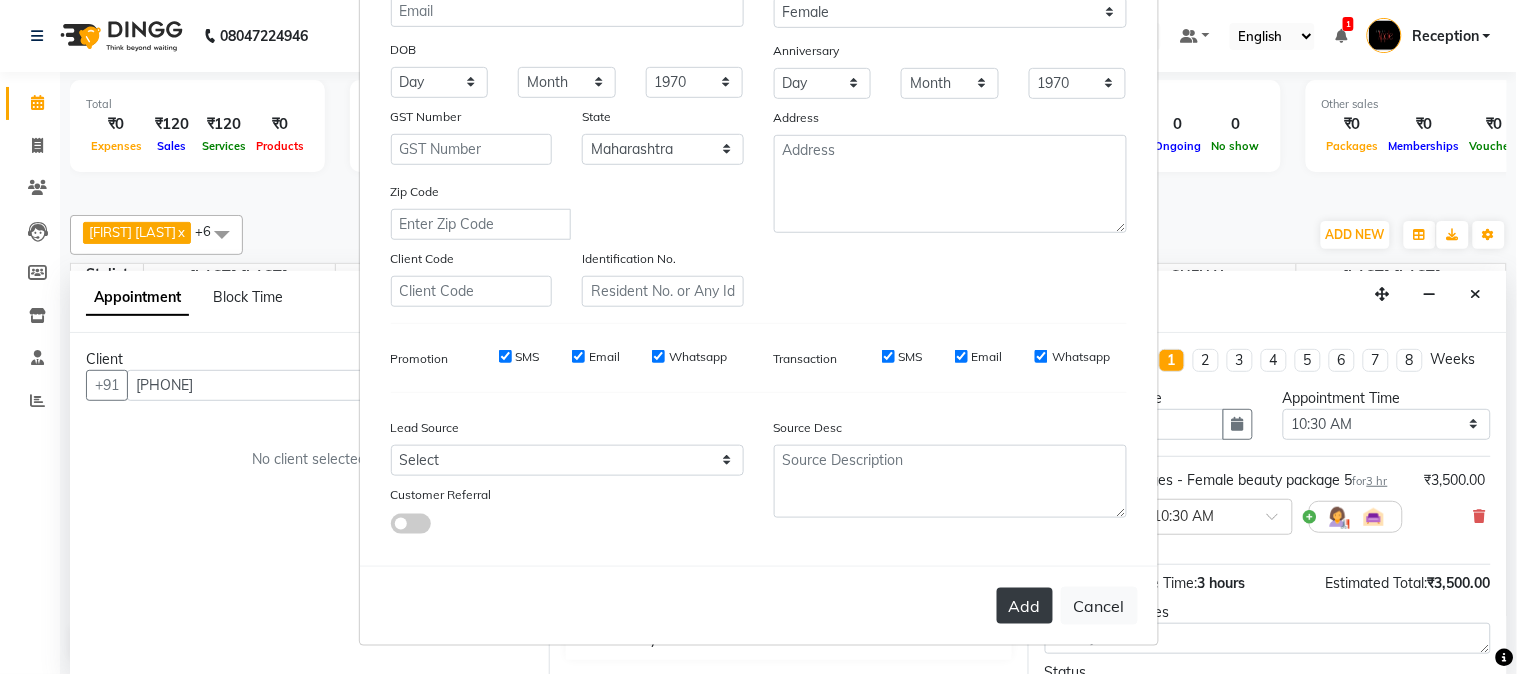 click on "Add" at bounding box center [1025, 606] 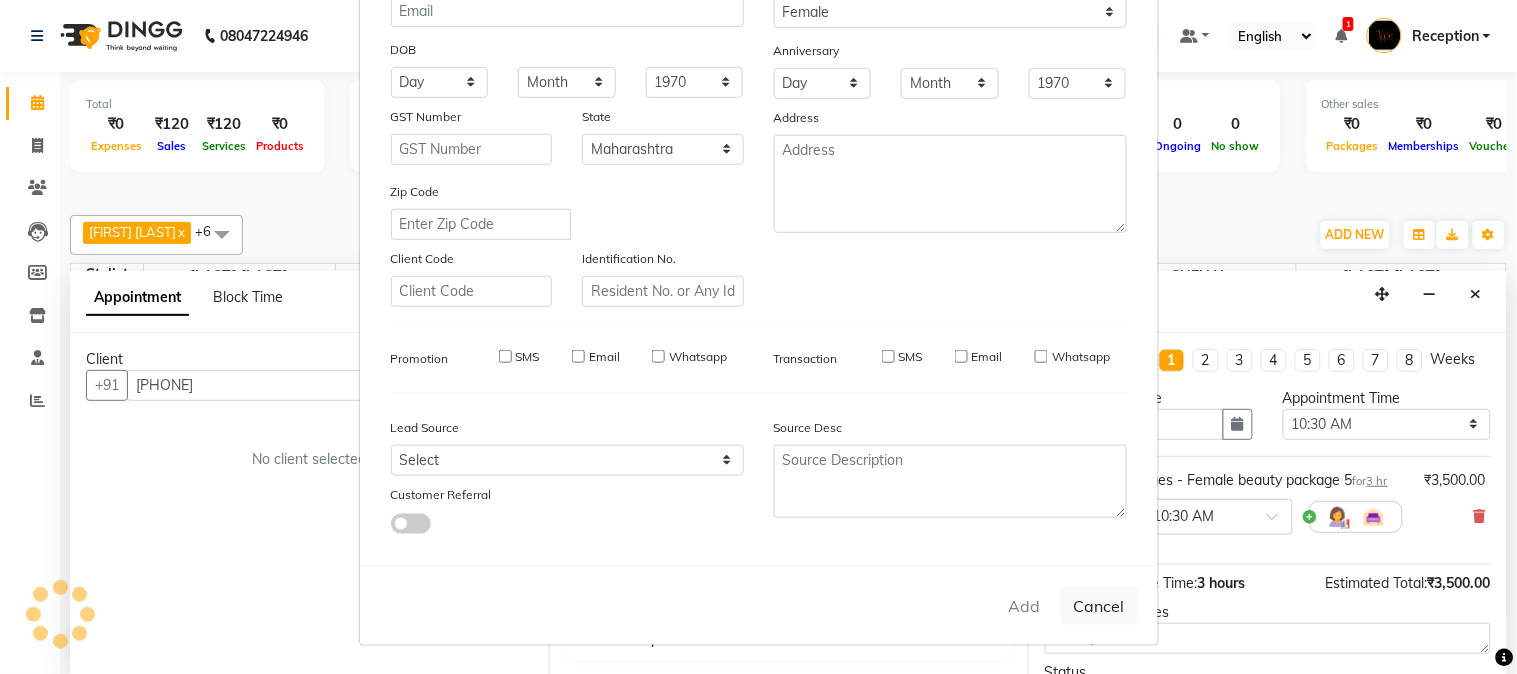 type 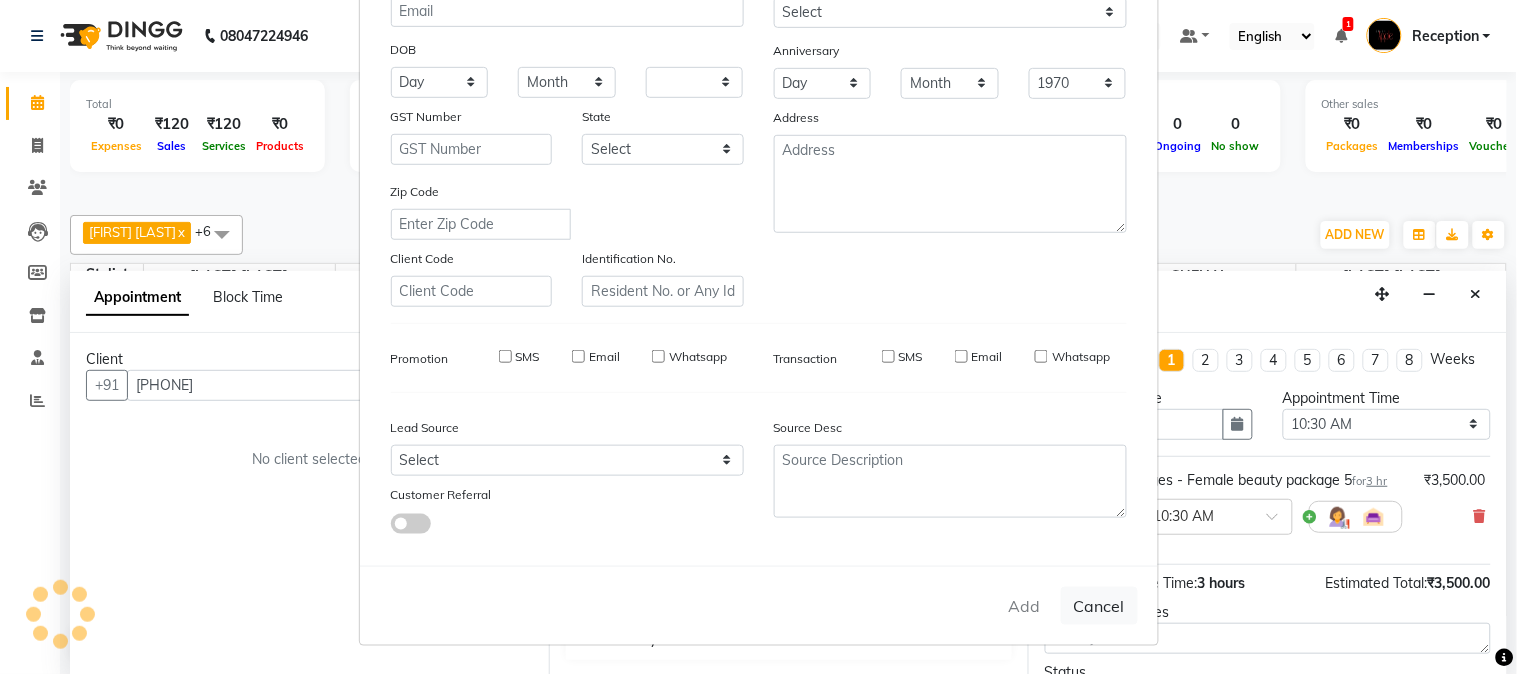 select 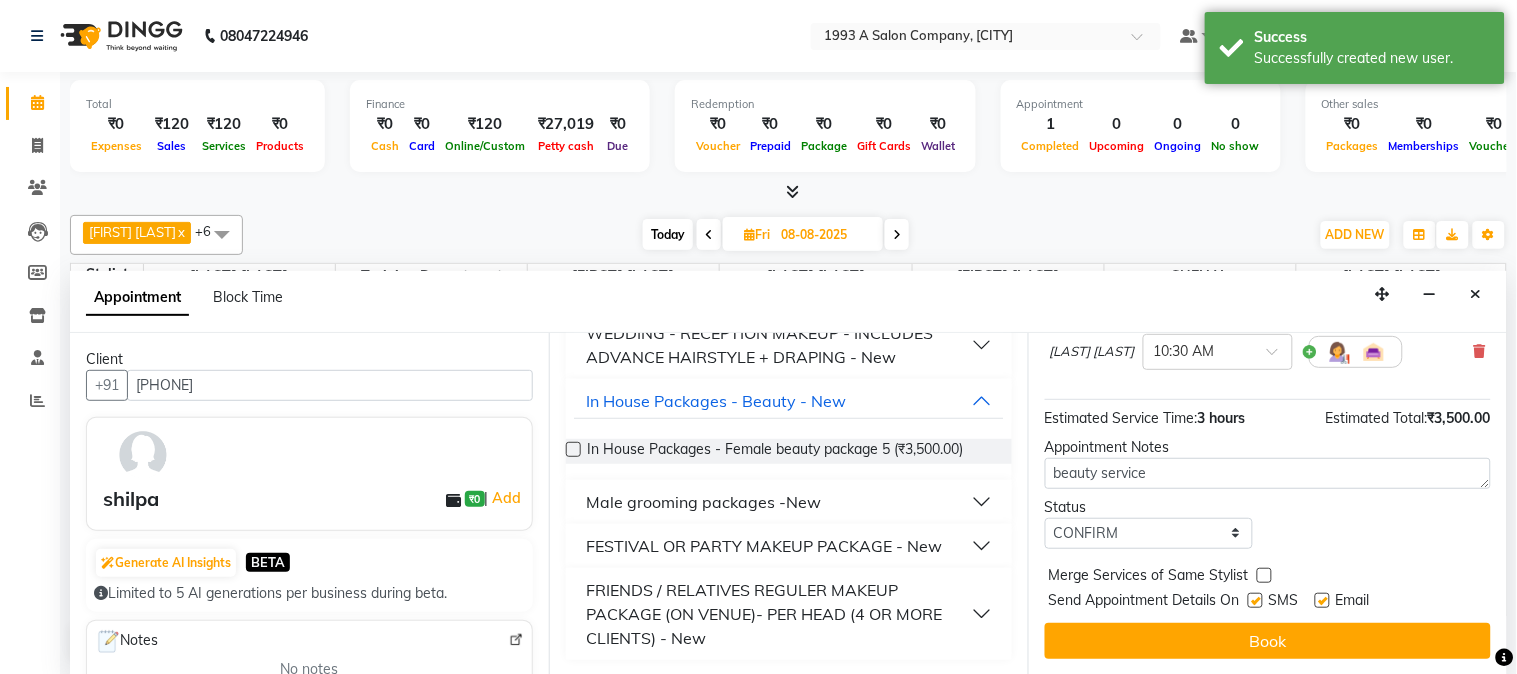 scroll, scrollTop: 184, scrollLeft: 0, axis: vertical 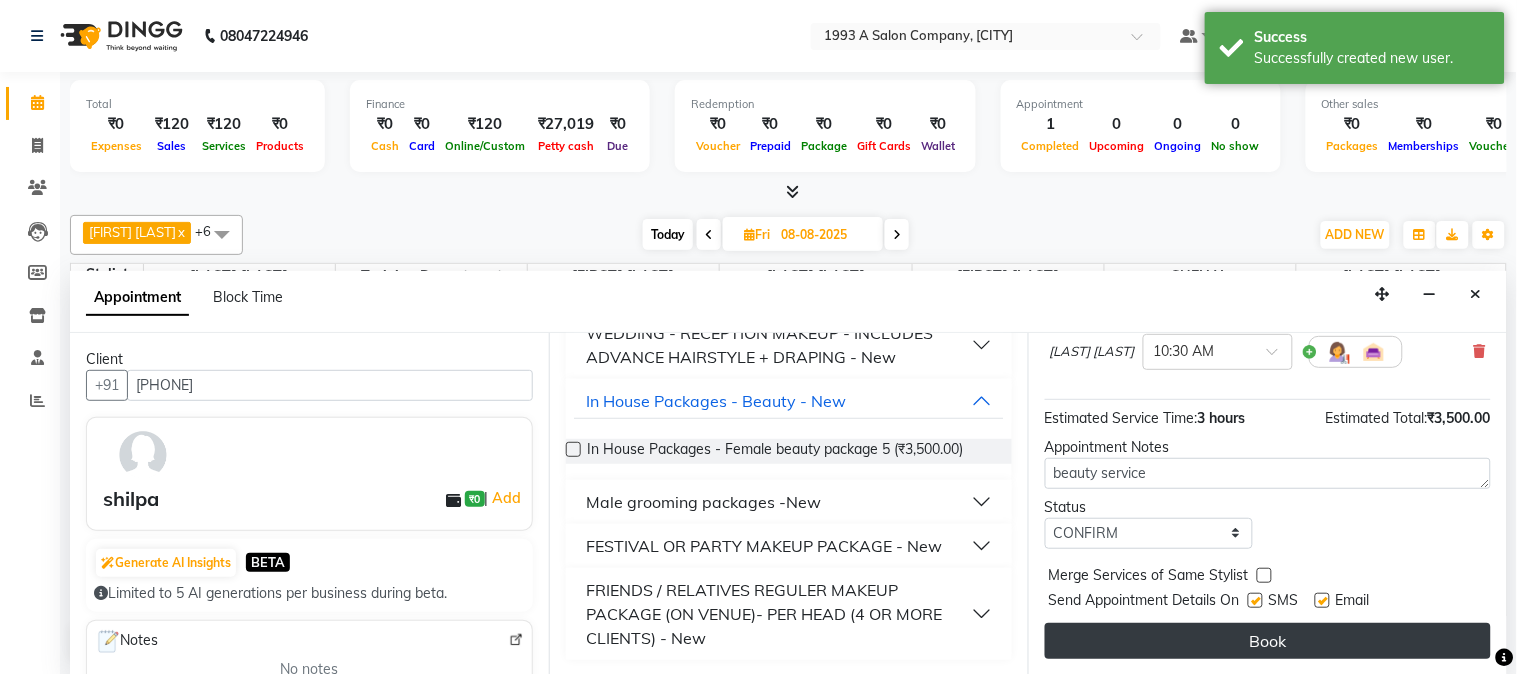 click on "Book" at bounding box center (1268, 641) 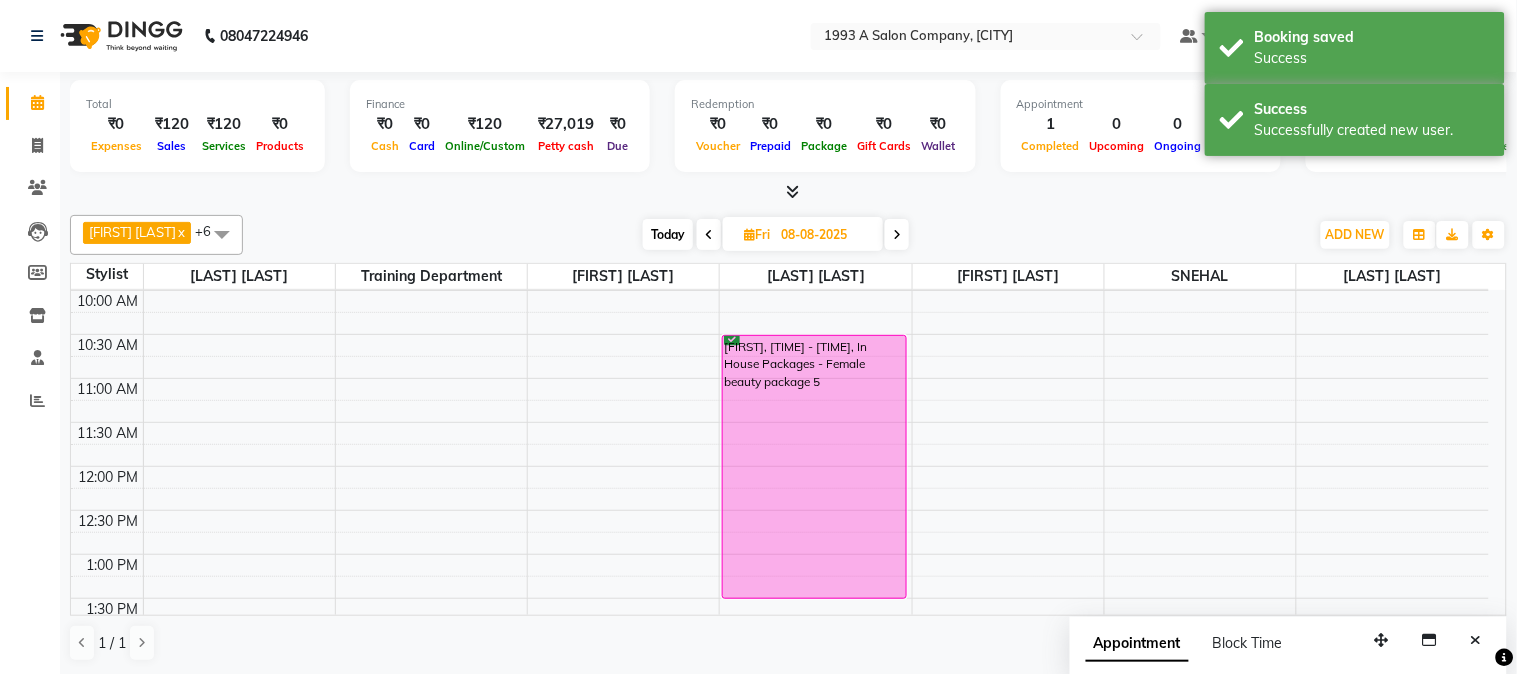 scroll, scrollTop: 0, scrollLeft: 0, axis: both 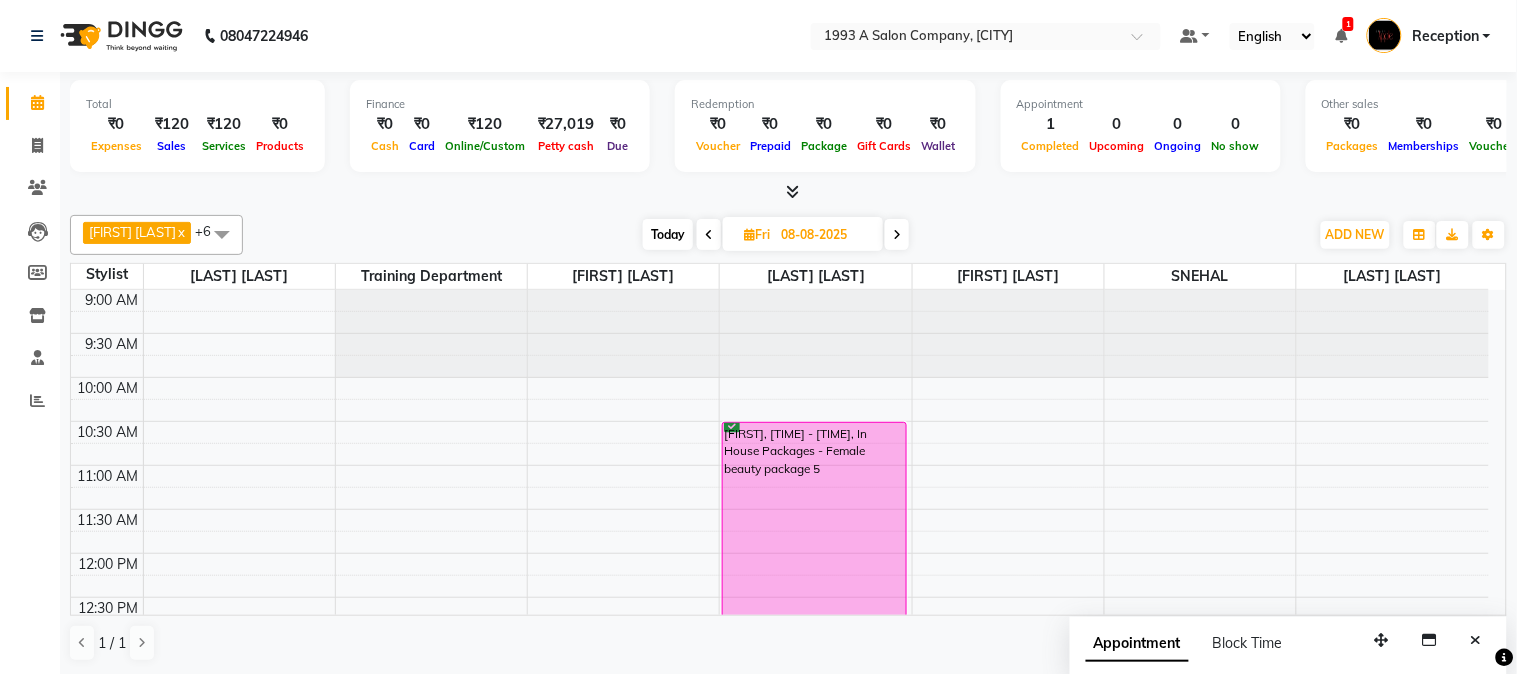 click at bounding box center [709, 235] 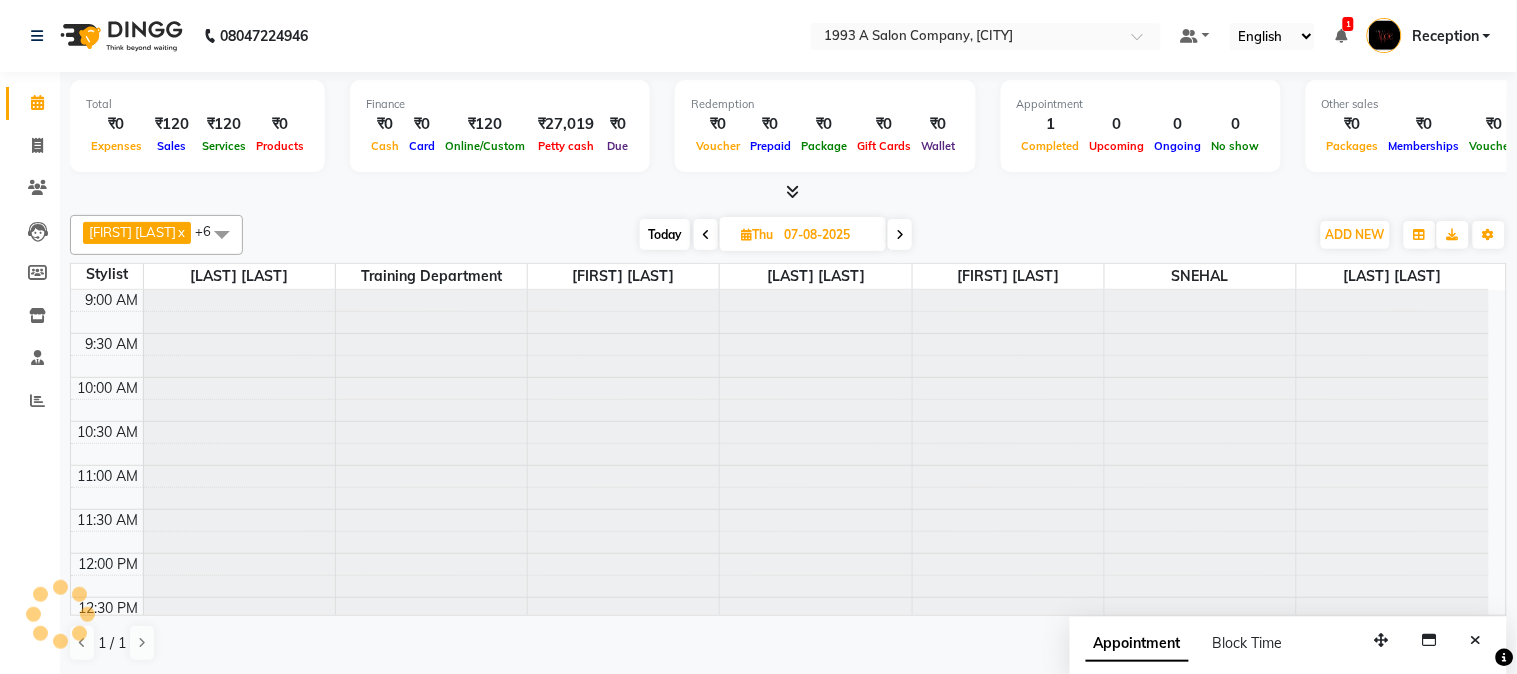 scroll, scrollTop: 620, scrollLeft: 0, axis: vertical 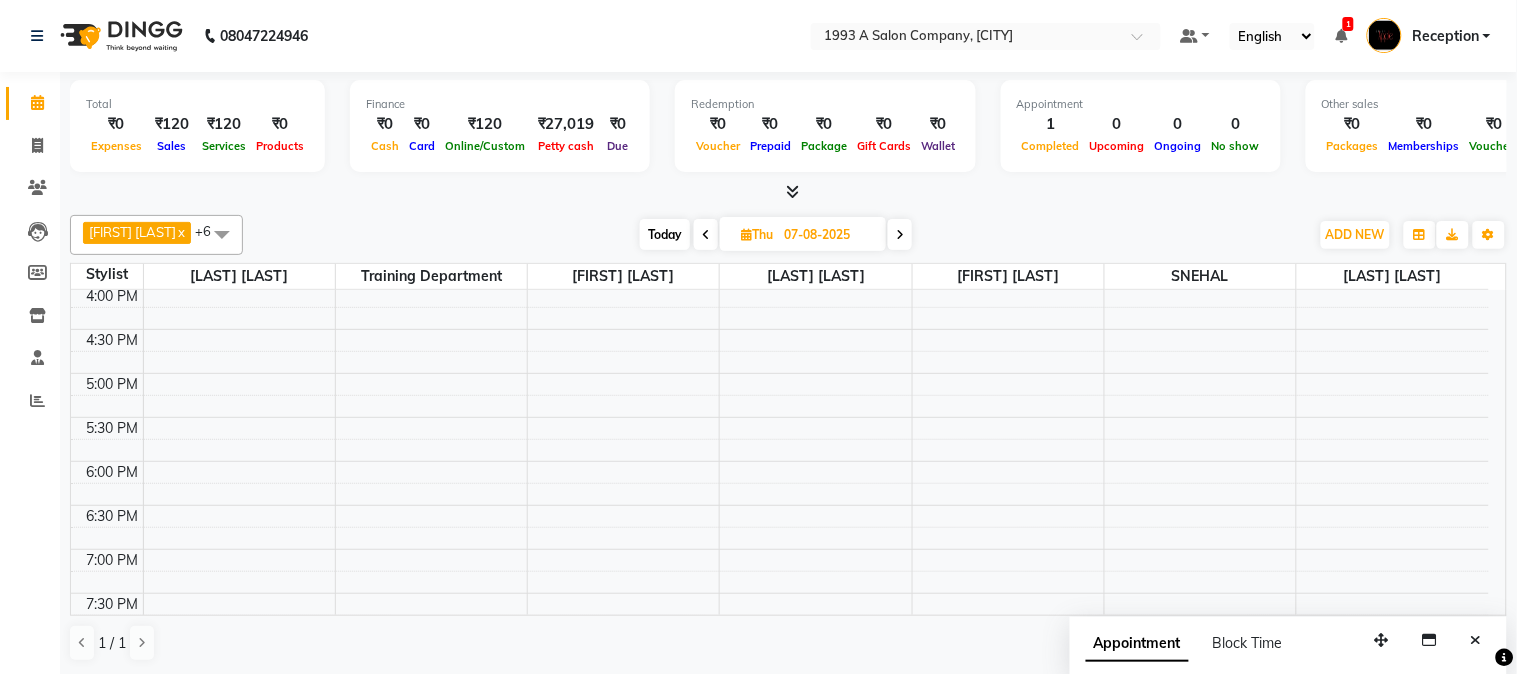 click on "Today" at bounding box center (665, 234) 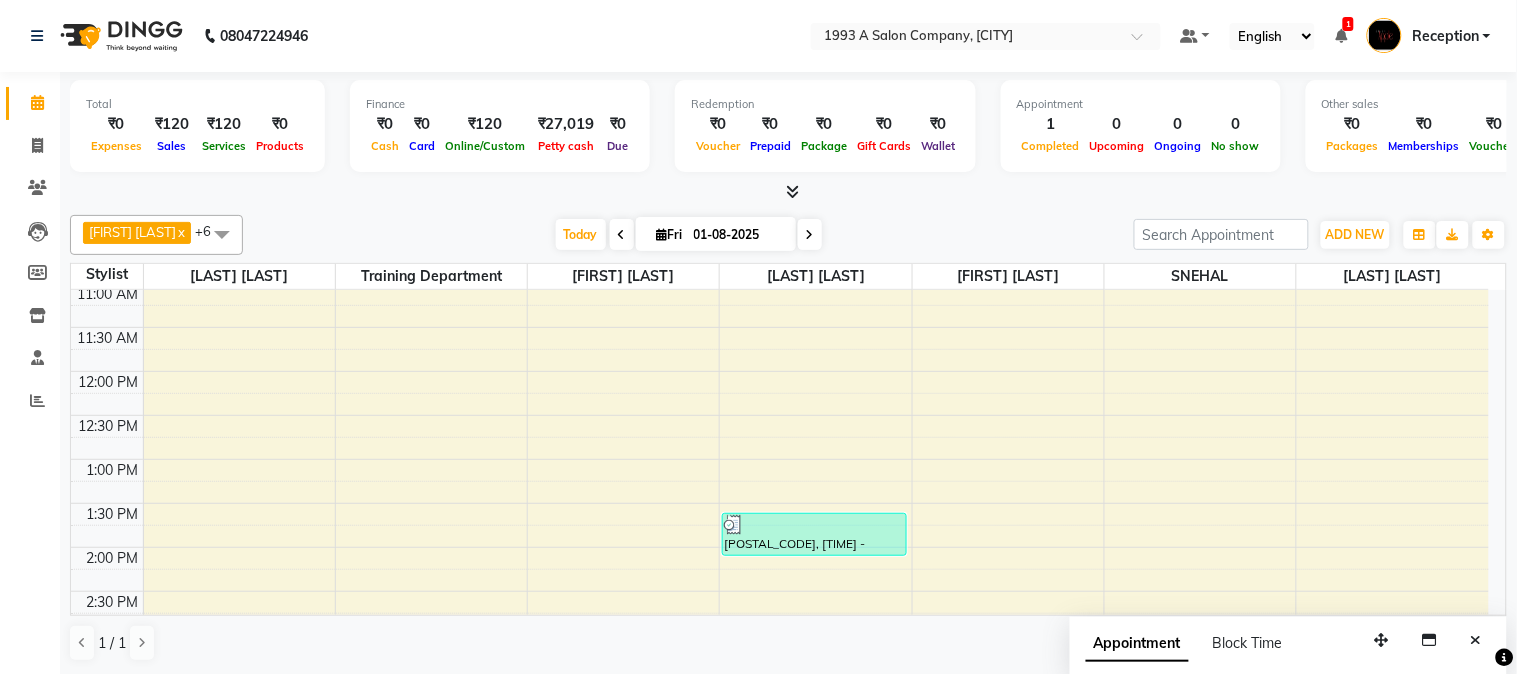 scroll, scrollTop: 0, scrollLeft: 0, axis: both 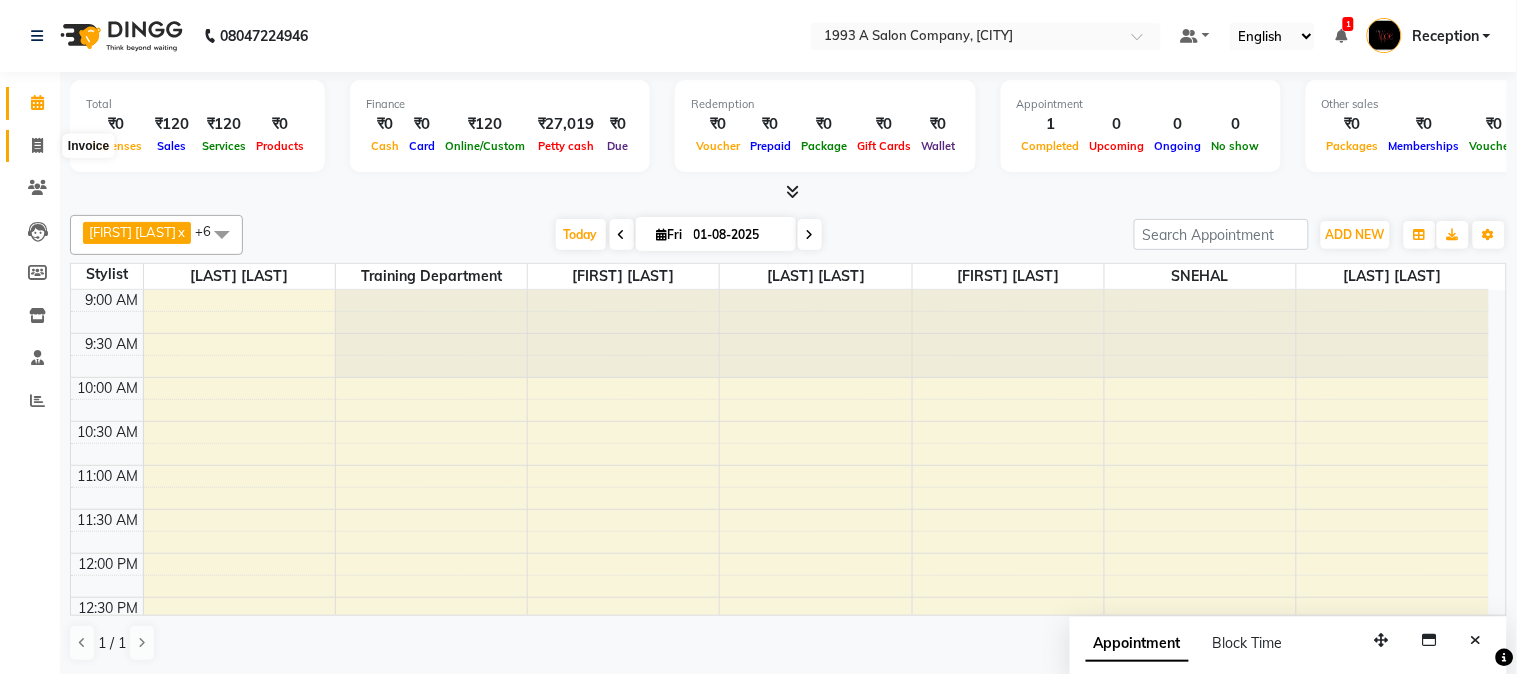click 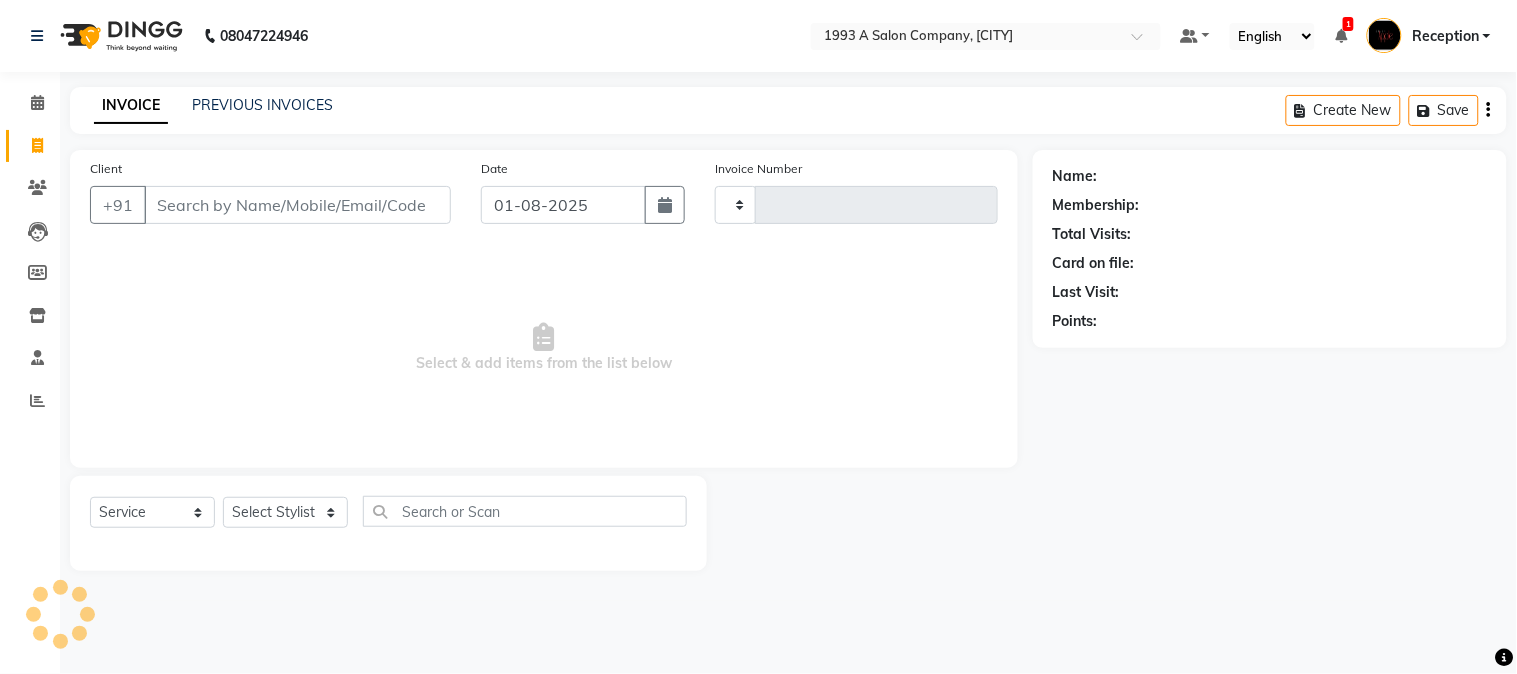 type on "1430" 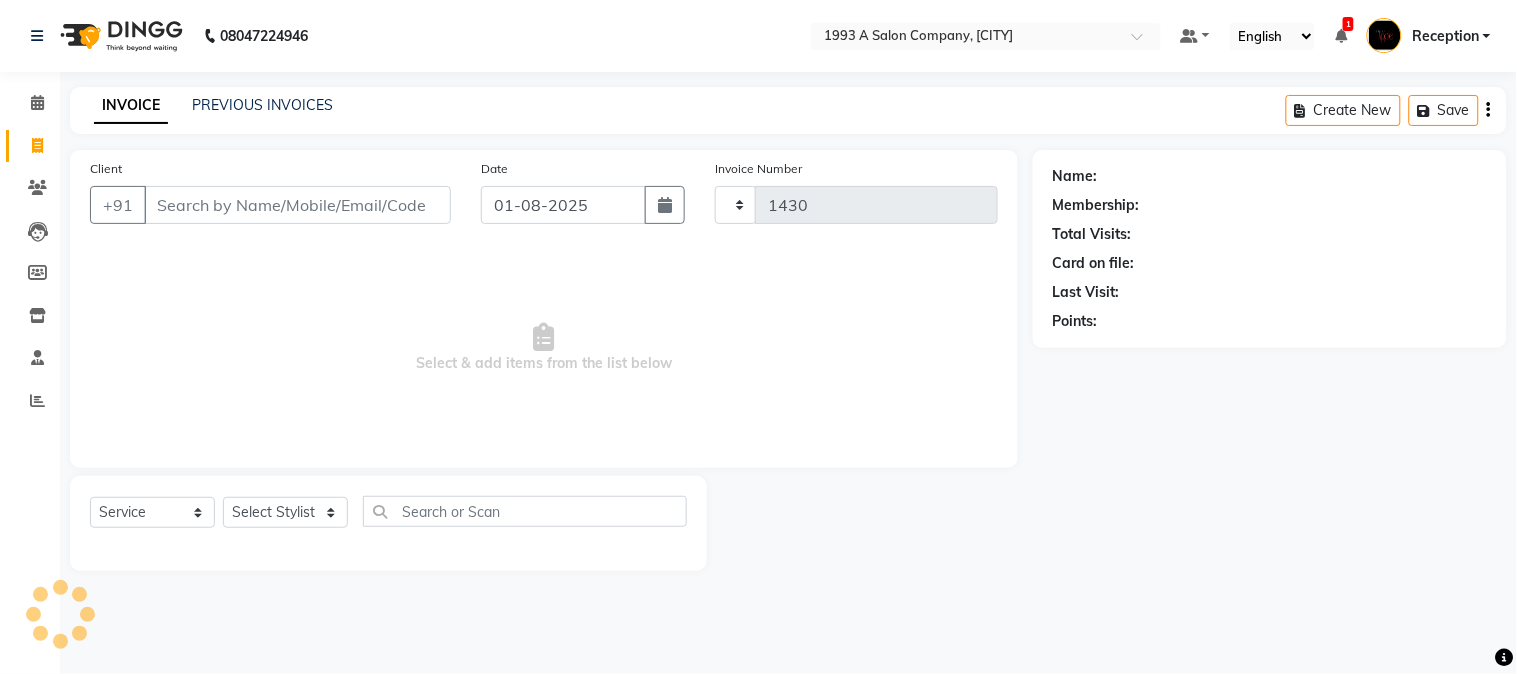 select on "144" 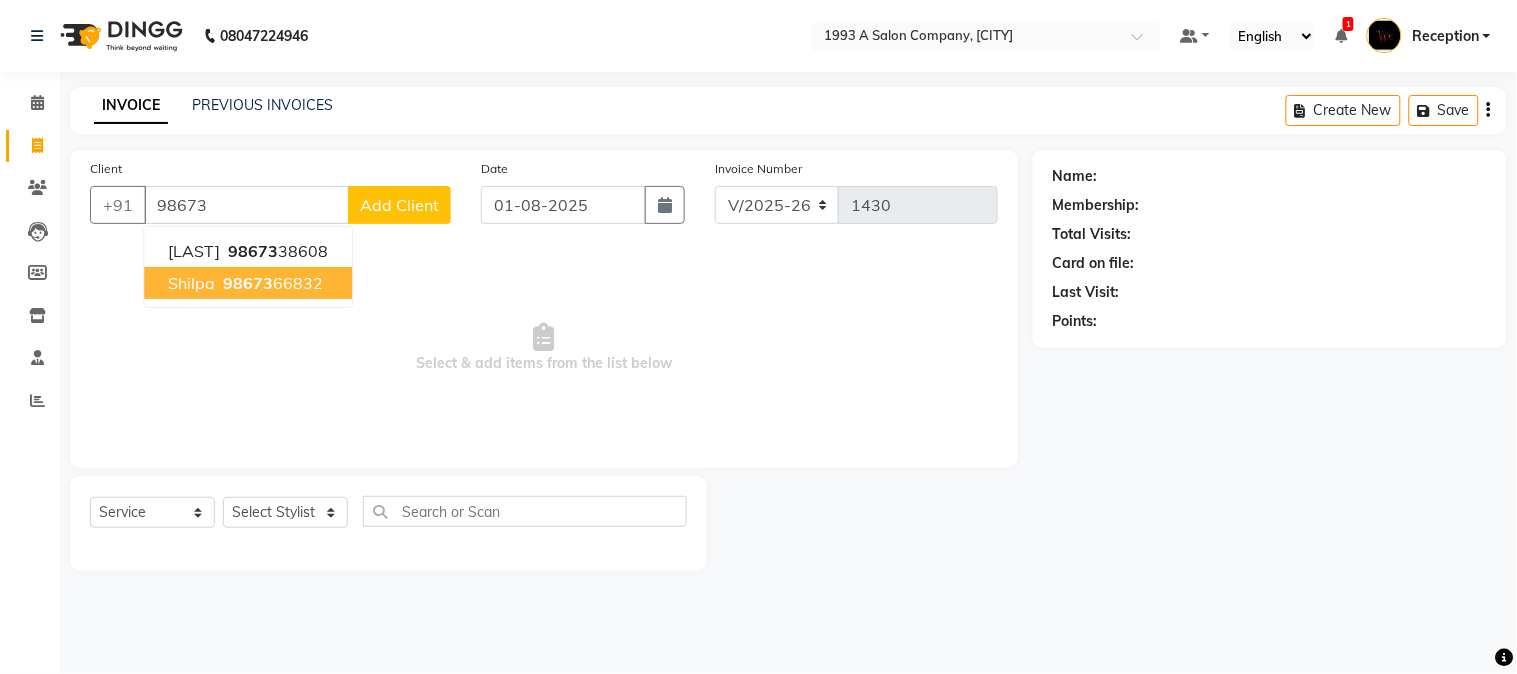 click on "[PHONE]" at bounding box center [271, 283] 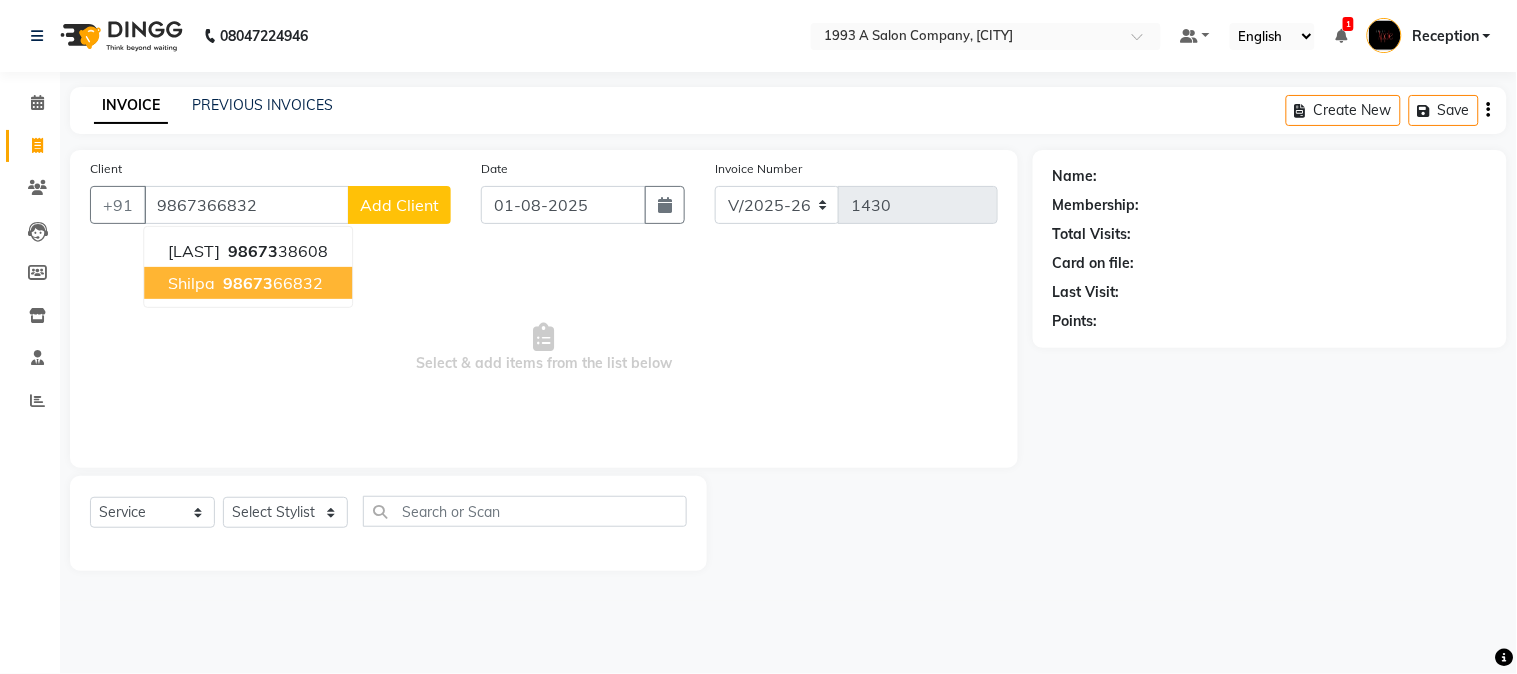 type on "9867366832" 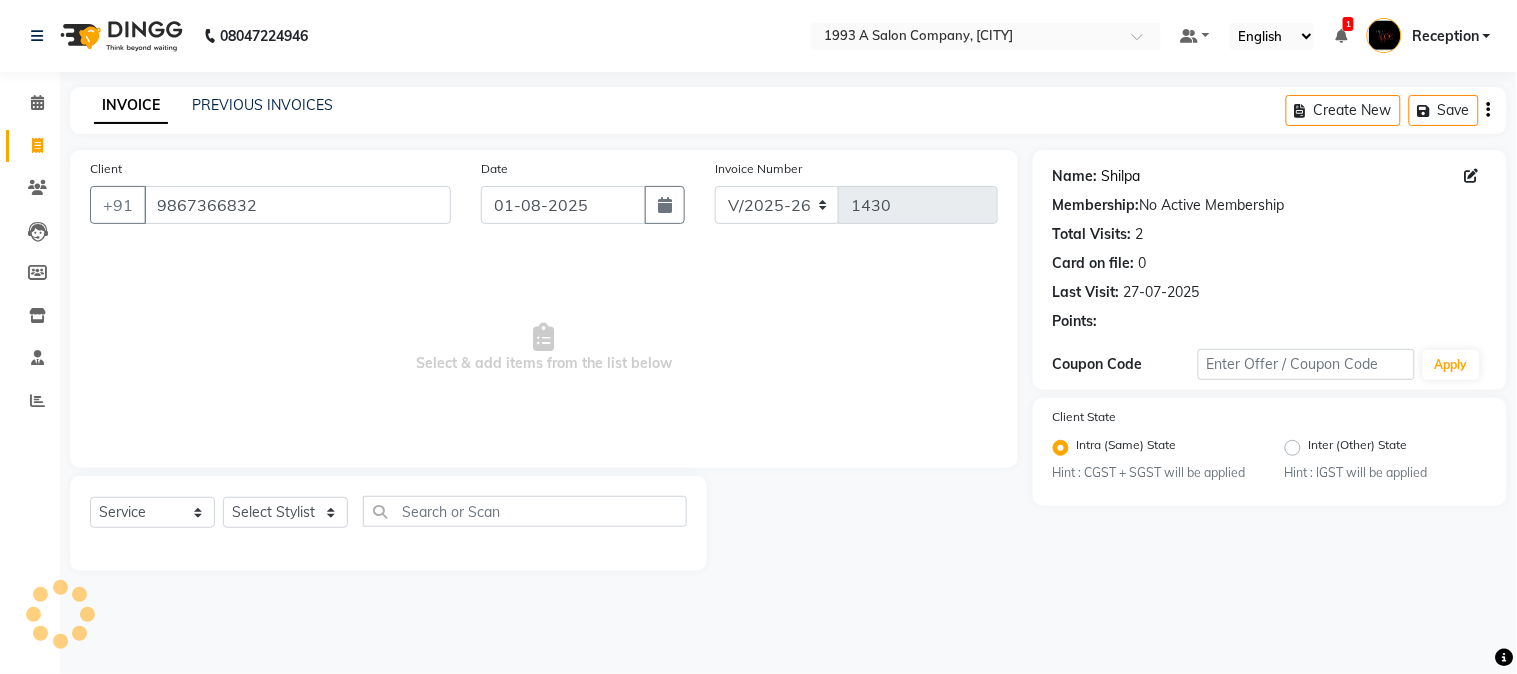 click on "Shilpa" 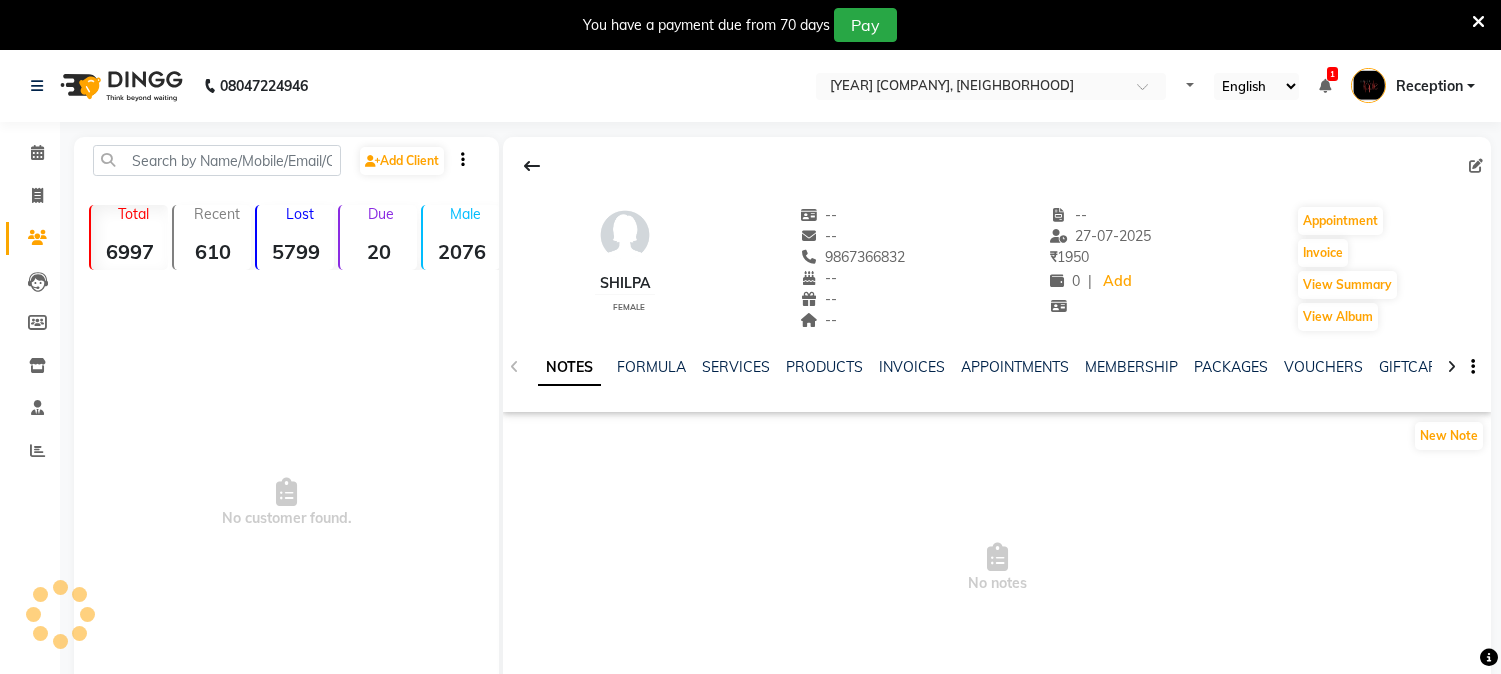 scroll, scrollTop: 0, scrollLeft: 0, axis: both 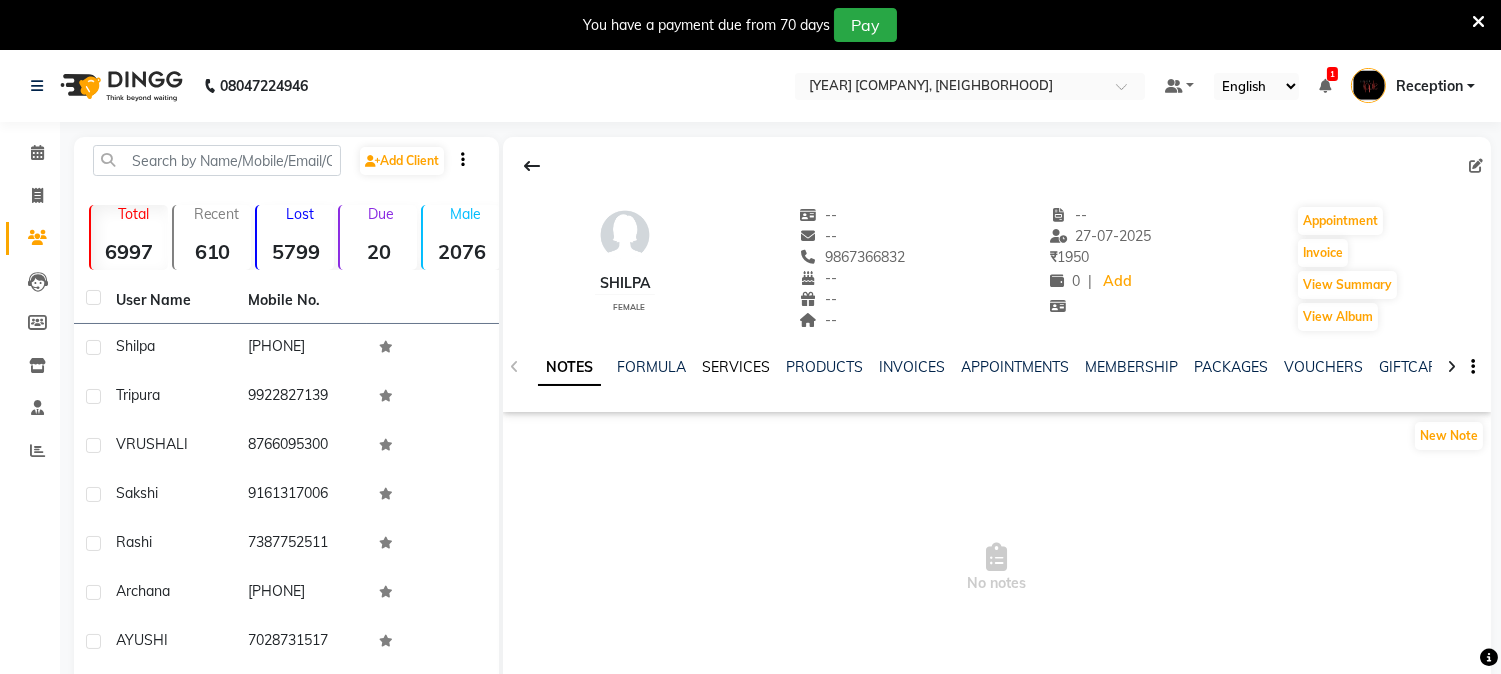 click on "SERVICES" 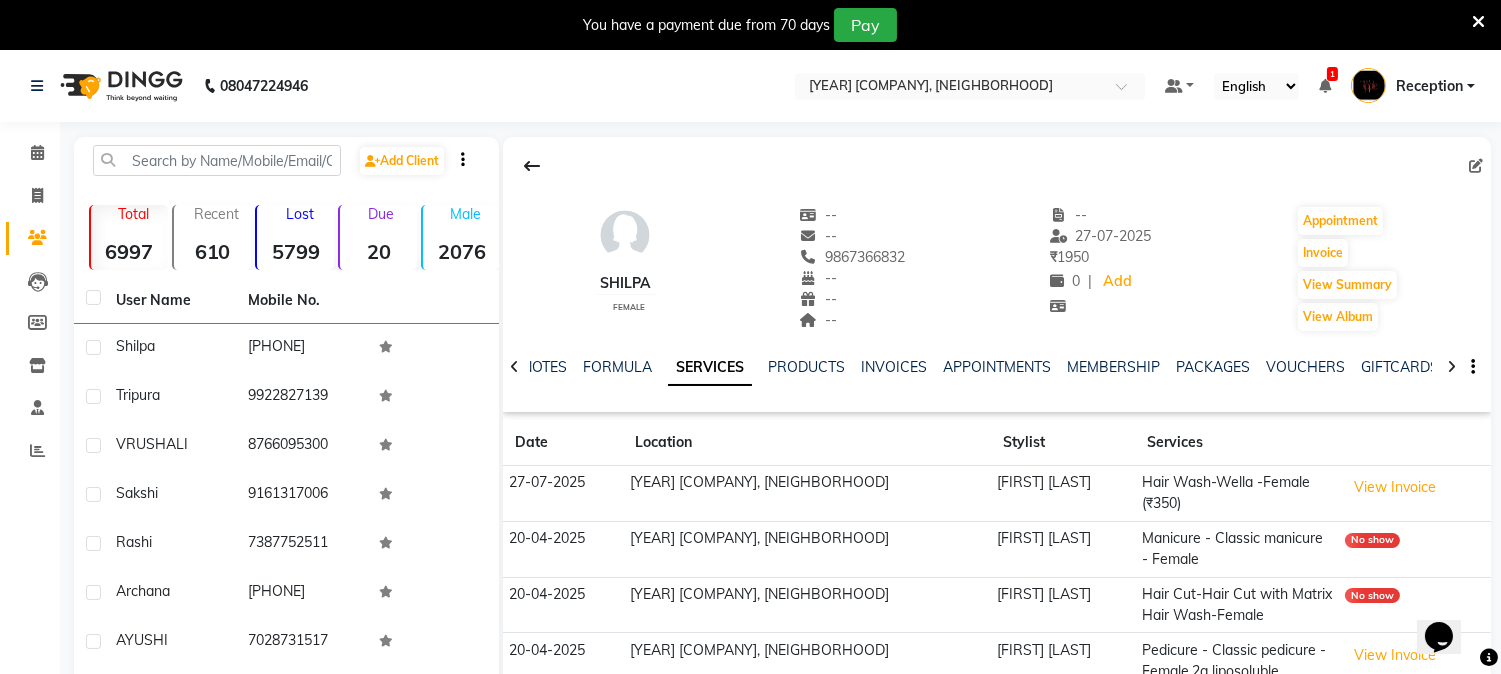 scroll, scrollTop: 0, scrollLeft: 0, axis: both 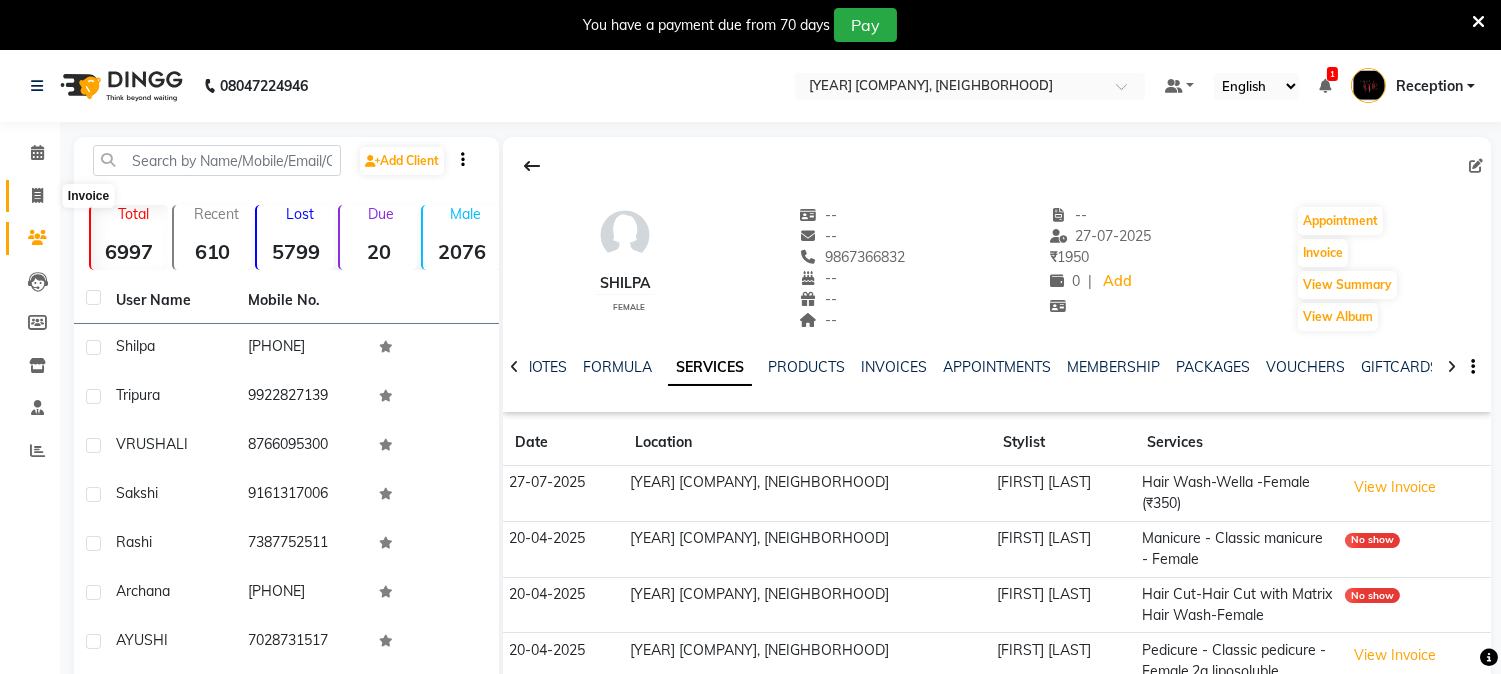 click 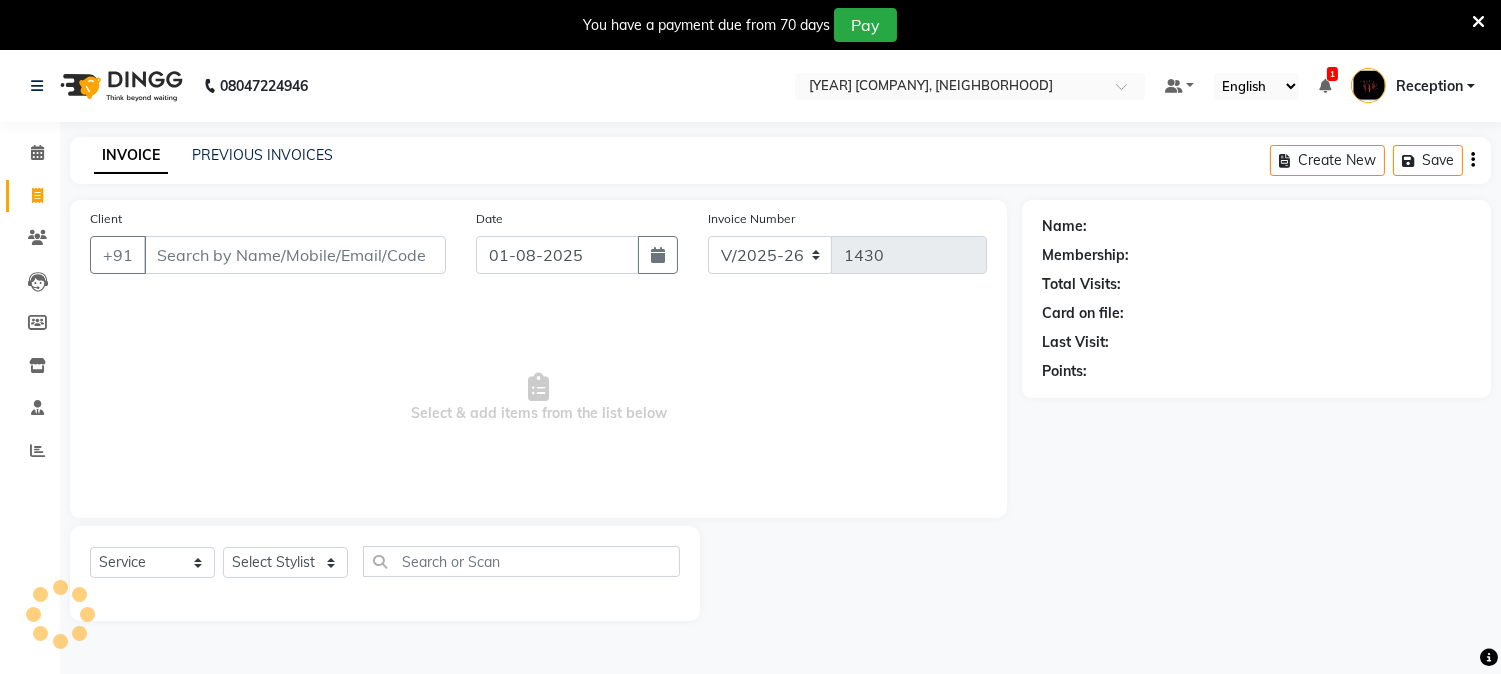 scroll, scrollTop: 50, scrollLeft: 0, axis: vertical 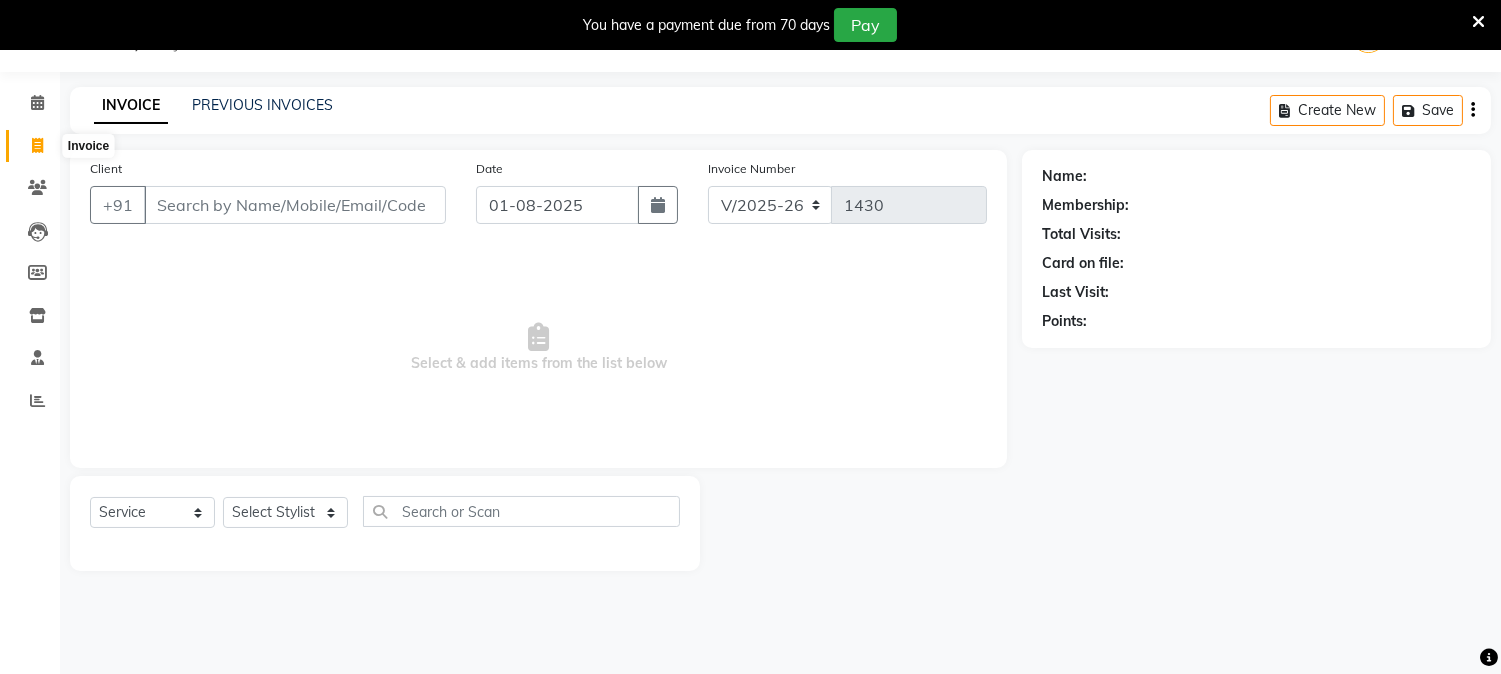 click 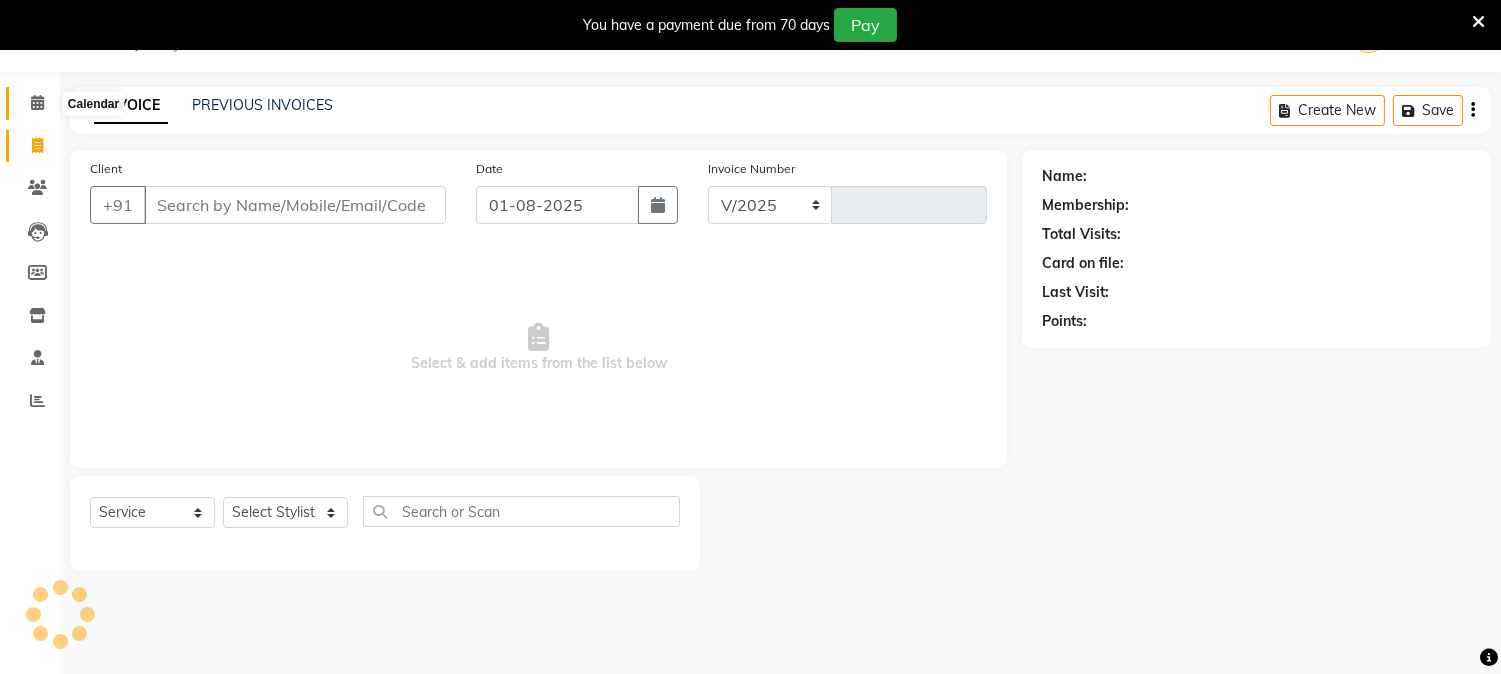 select on "144" 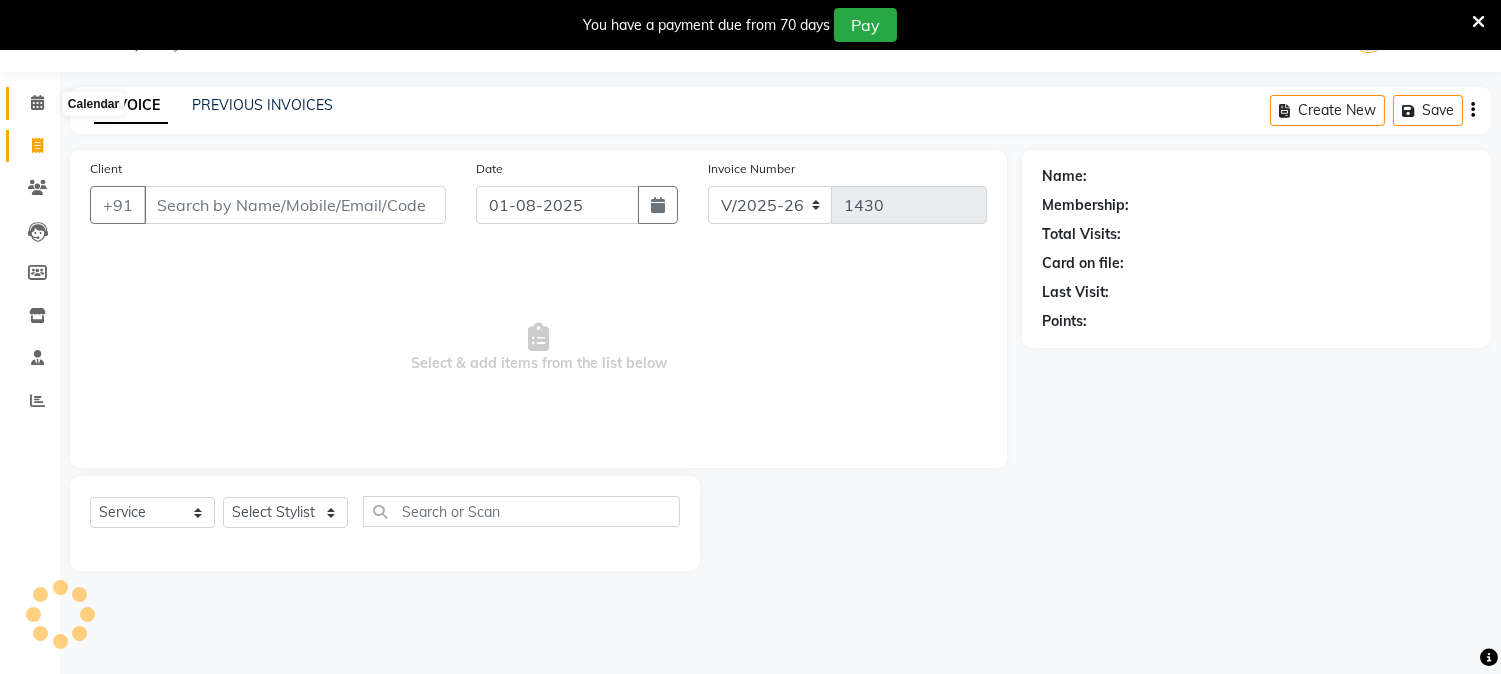 click 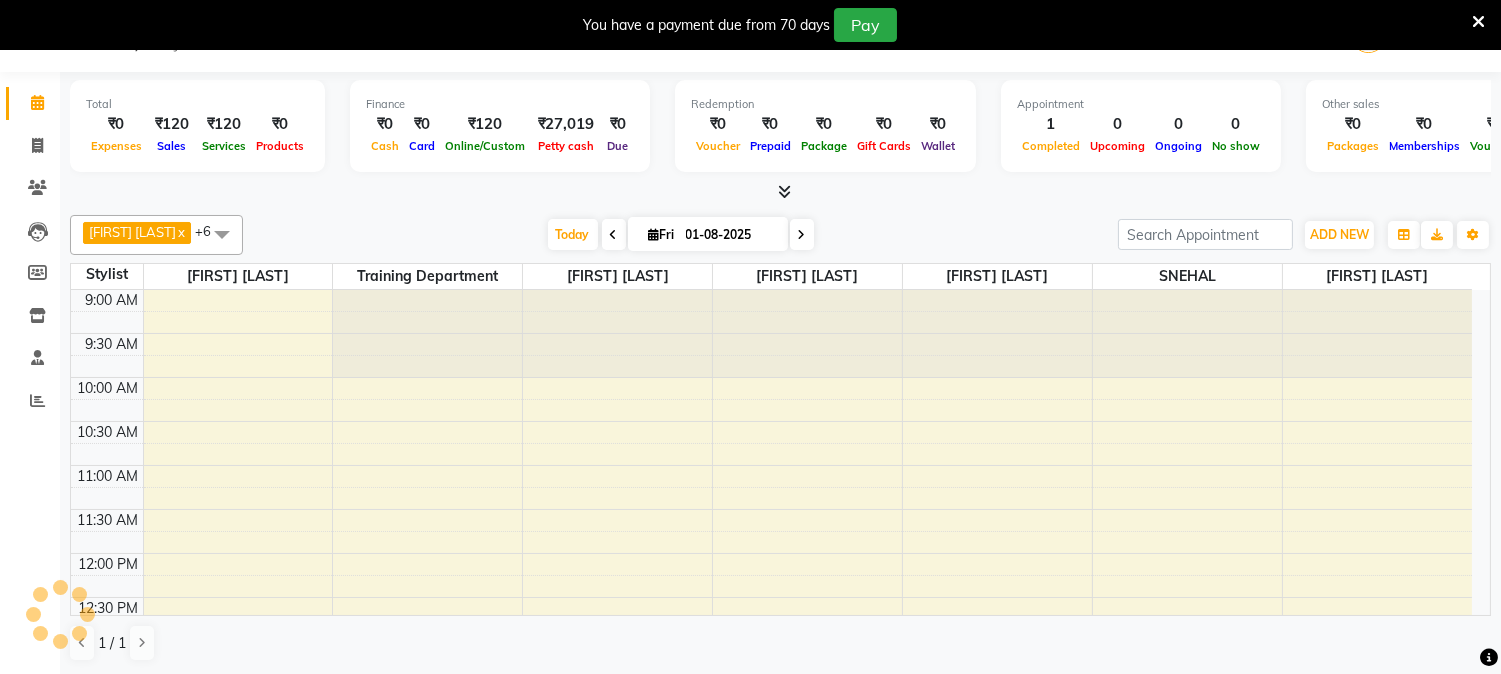 scroll, scrollTop: 0, scrollLeft: 0, axis: both 